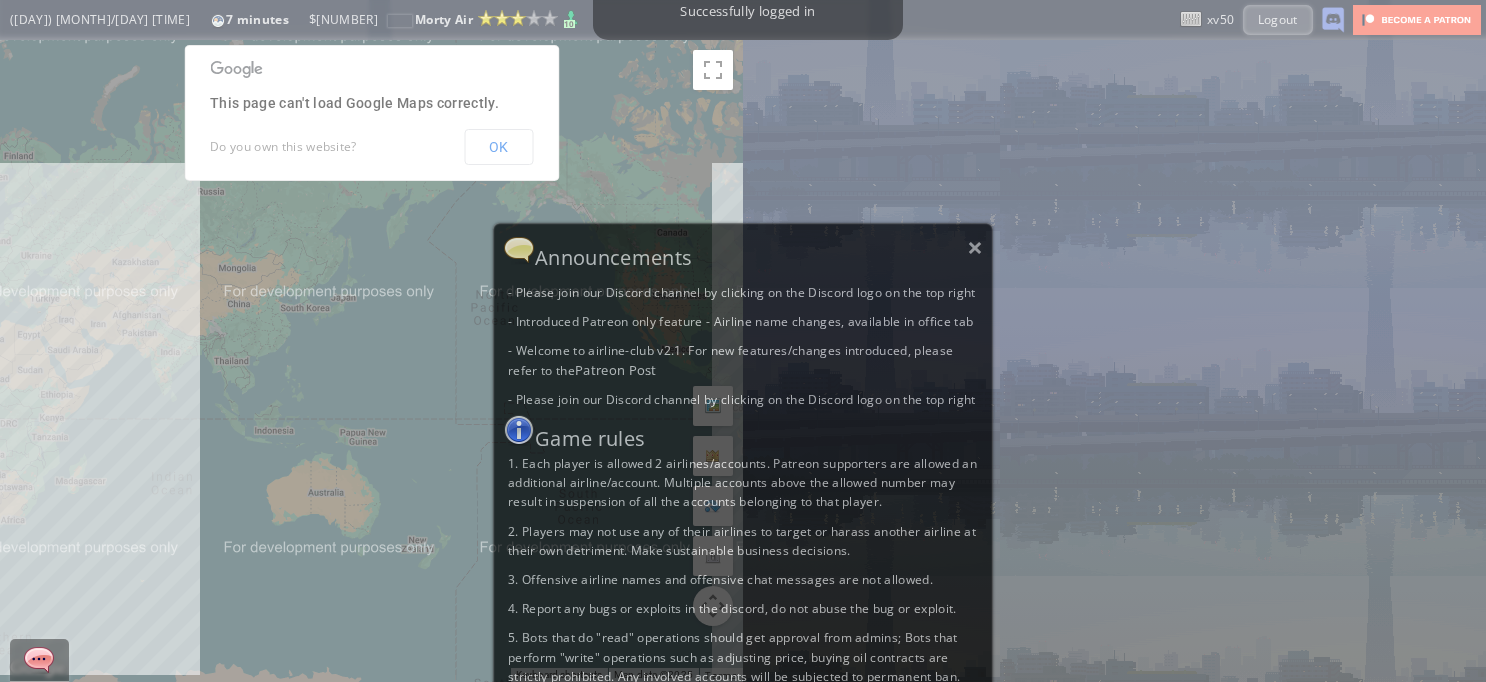 scroll, scrollTop: 0, scrollLeft: 0, axis: both 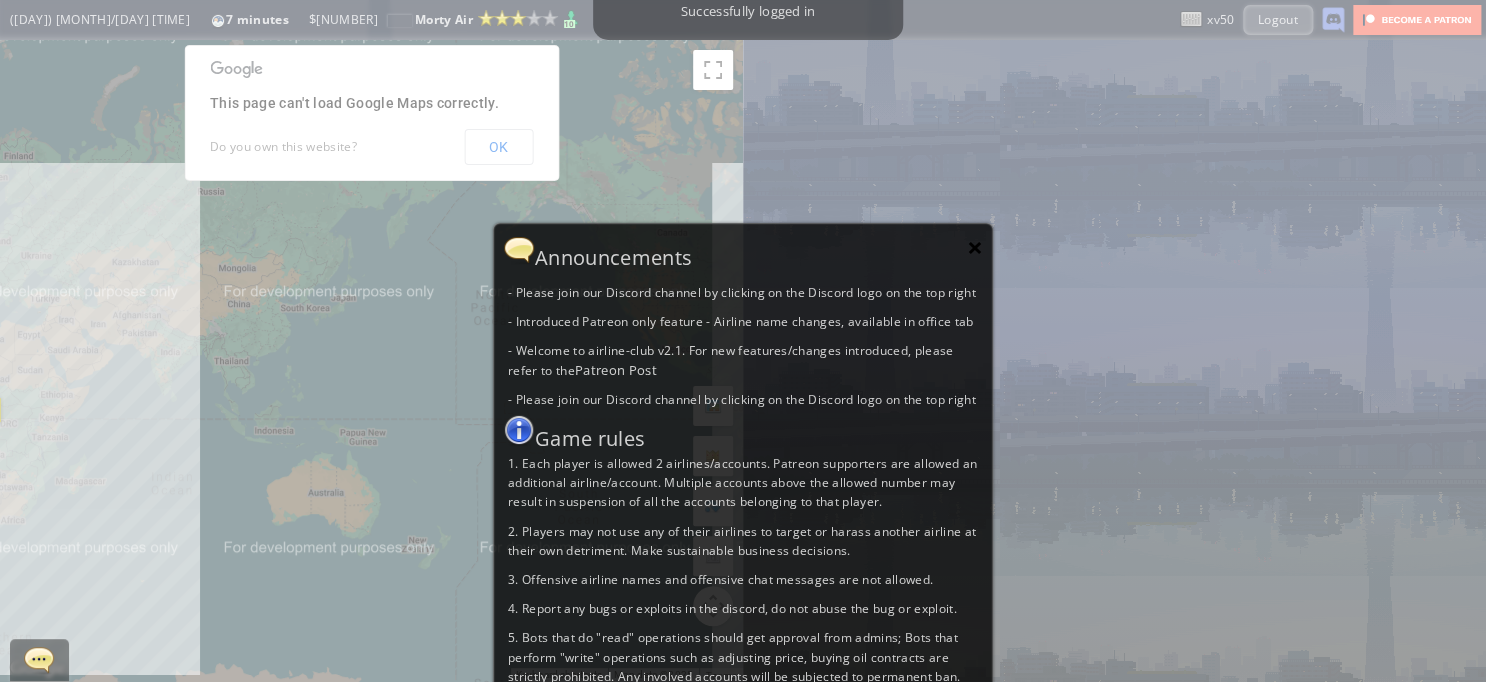 click on "×" at bounding box center (975, 247) 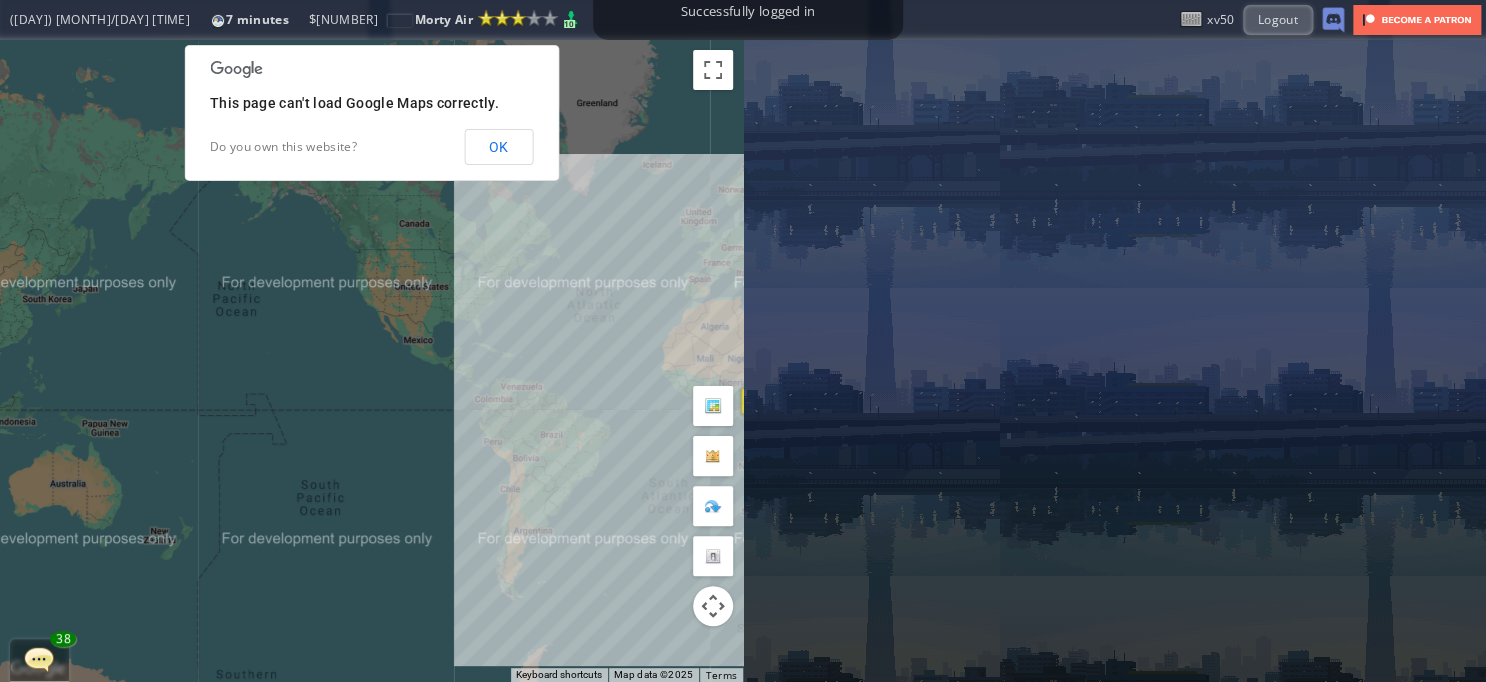 drag, startPoint x: 513, startPoint y: 355, endPoint x: 240, endPoint y: 347, distance: 273.1172 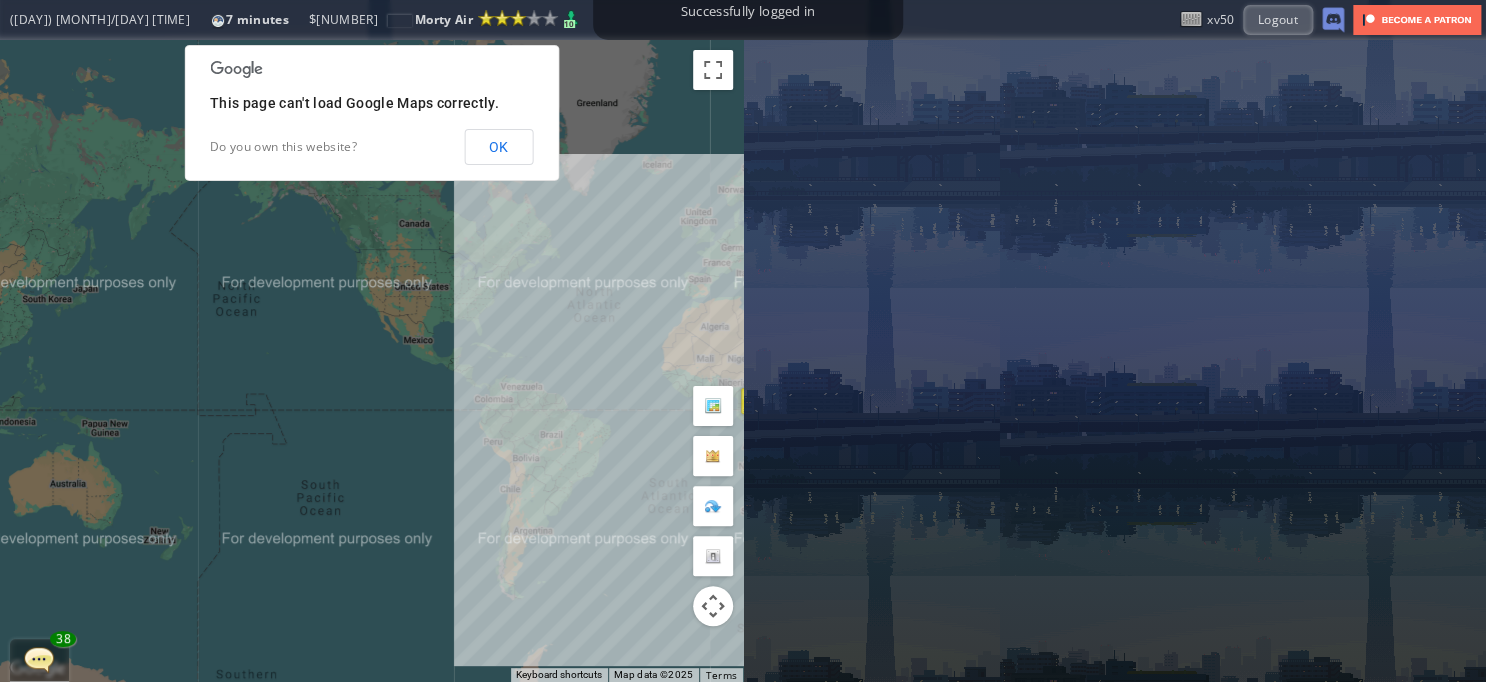 click on "To navigate, press the arrow keys." at bounding box center [371, 361] 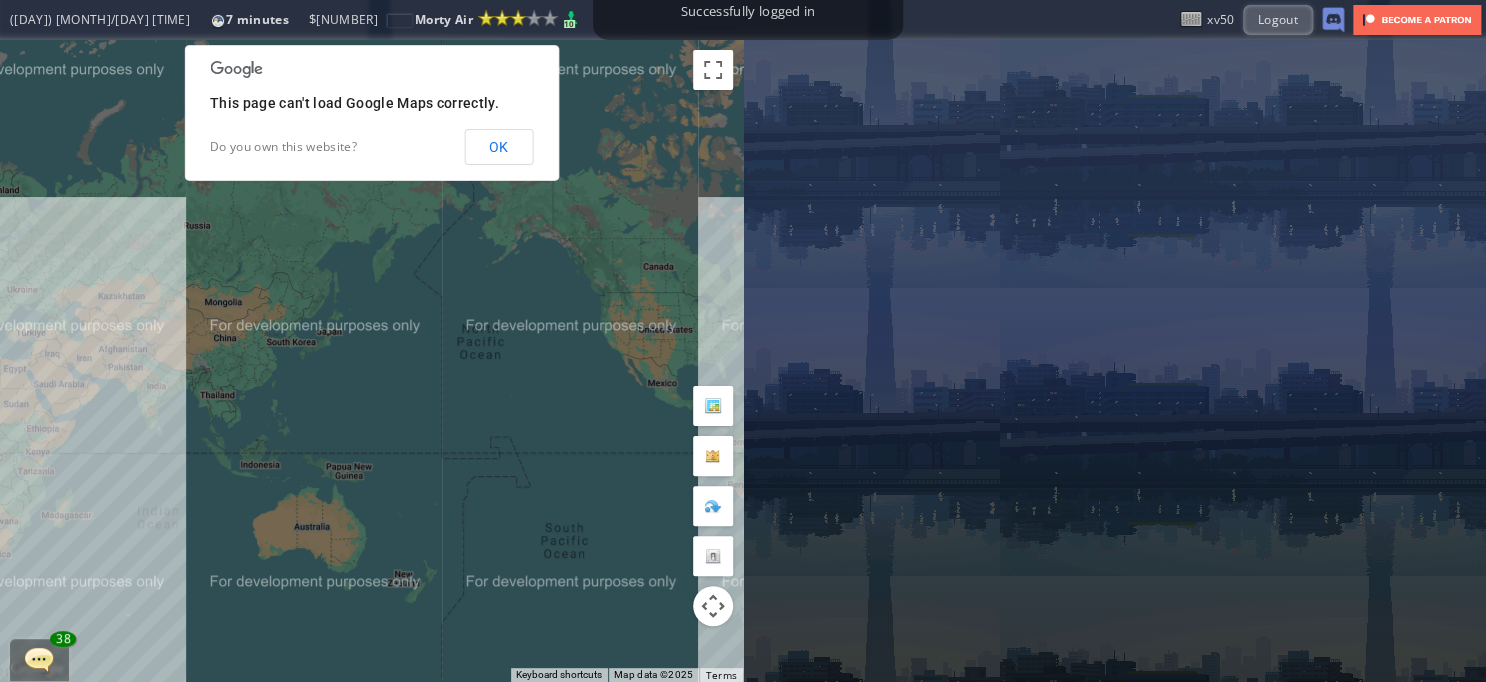 drag, startPoint x: 342, startPoint y: 388, endPoint x: 784, endPoint y: 459, distance: 447.66617 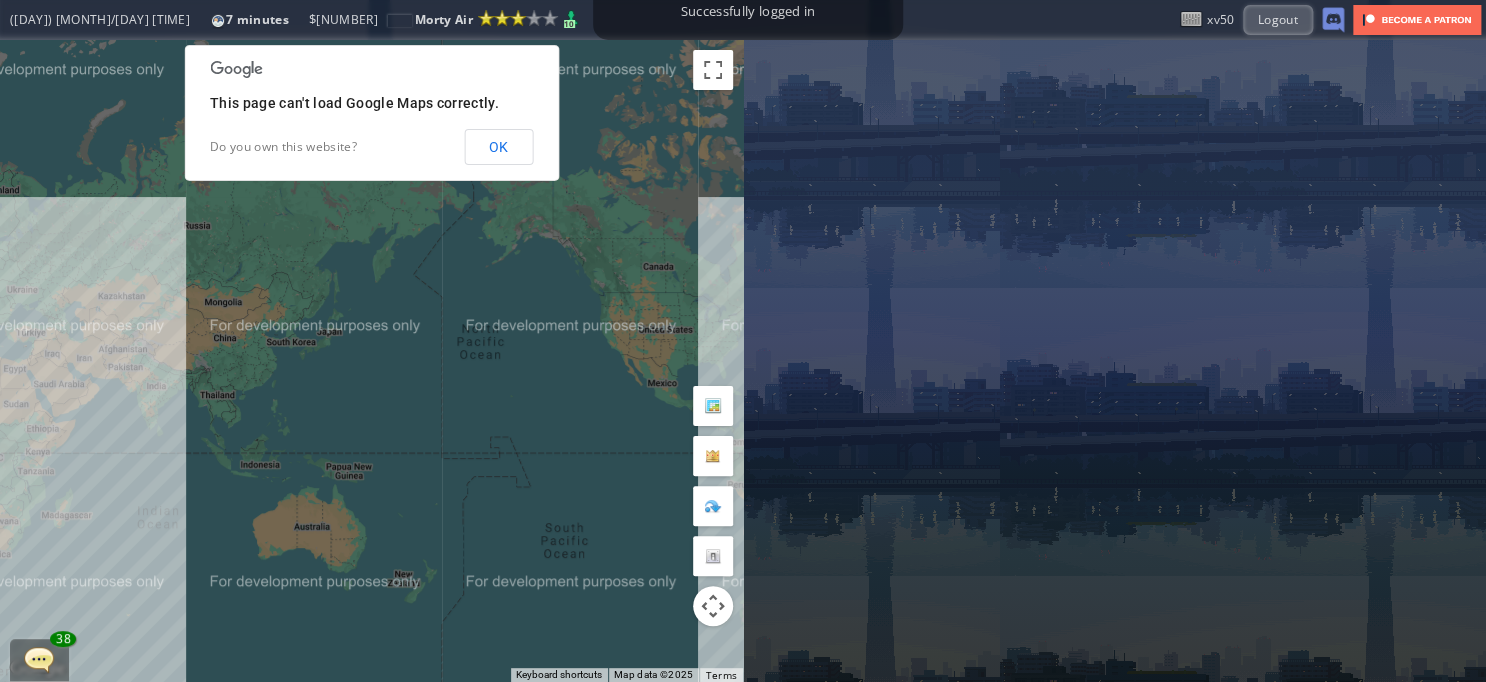 click on "← Move left → Move right ↑ Move up ↓ Move down + Zoom in - Zoom out Home Jump left by [NUMBER]% End Jump right by [NUMBER]% Page Up Jump up by [NUMBER]% Page Down Jump down by [NUMBER]% To navigate, press the arrow keys. Keyboard shortcuts Map Data Map data ©[YEAR] Map data ©[YEAR] [NUMBER] km  Click to toggle between metric and imperial units Terms Report a map error This page can't load Google Maps correctly. Do you own this website? OK
Current Details
From:
To:
Flight Code:
Distance:
Airplane:
Price:
Overall Quality:" at bounding box center [743, 361] 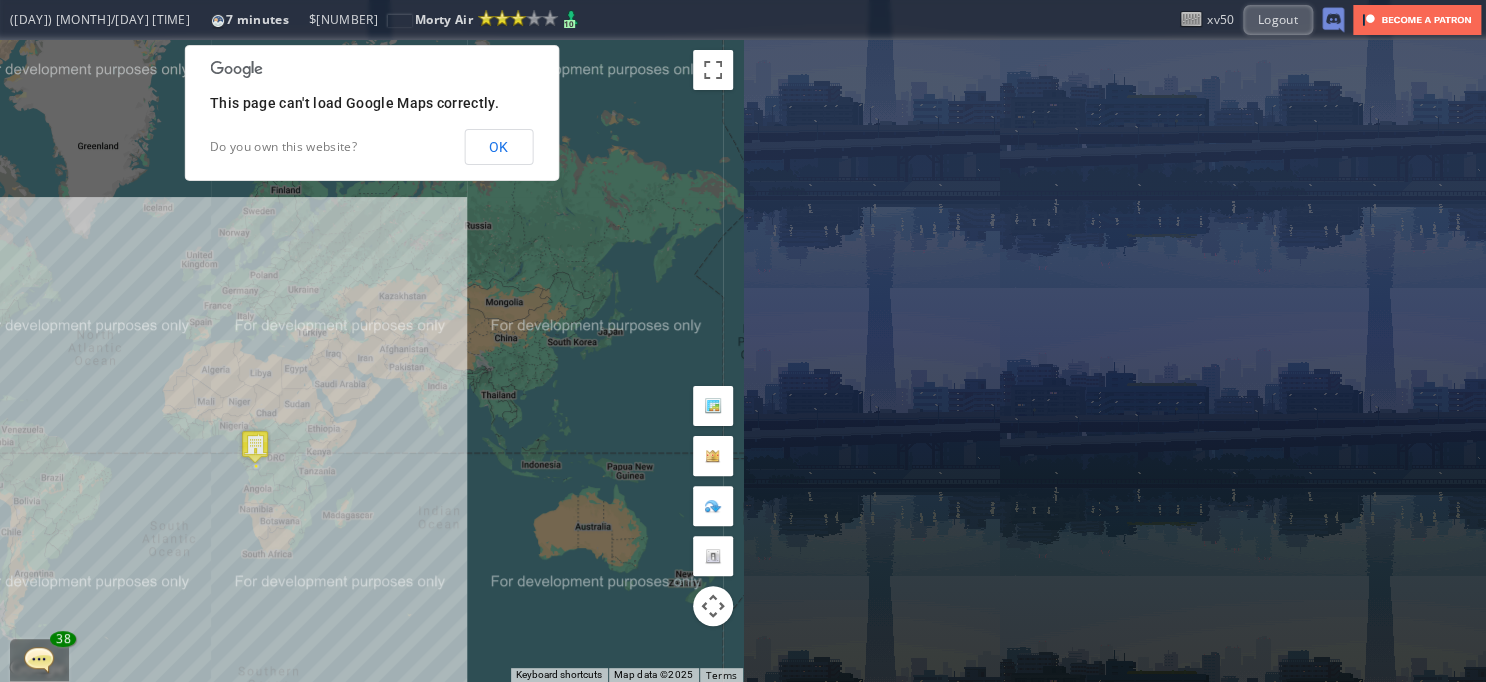 drag, startPoint x: 209, startPoint y: 483, endPoint x: 369, endPoint y: 461, distance: 161.50542 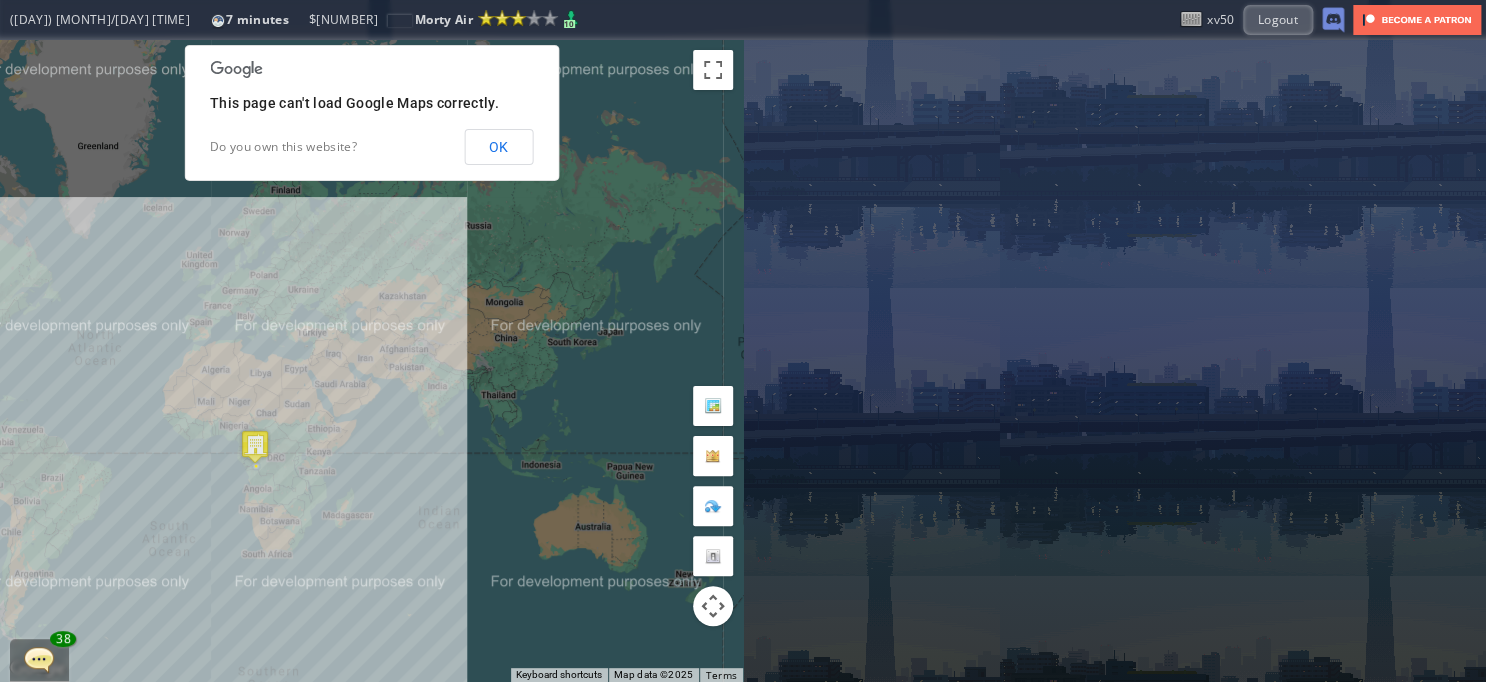 click on "To navigate, press the arrow keys." at bounding box center [371, 361] 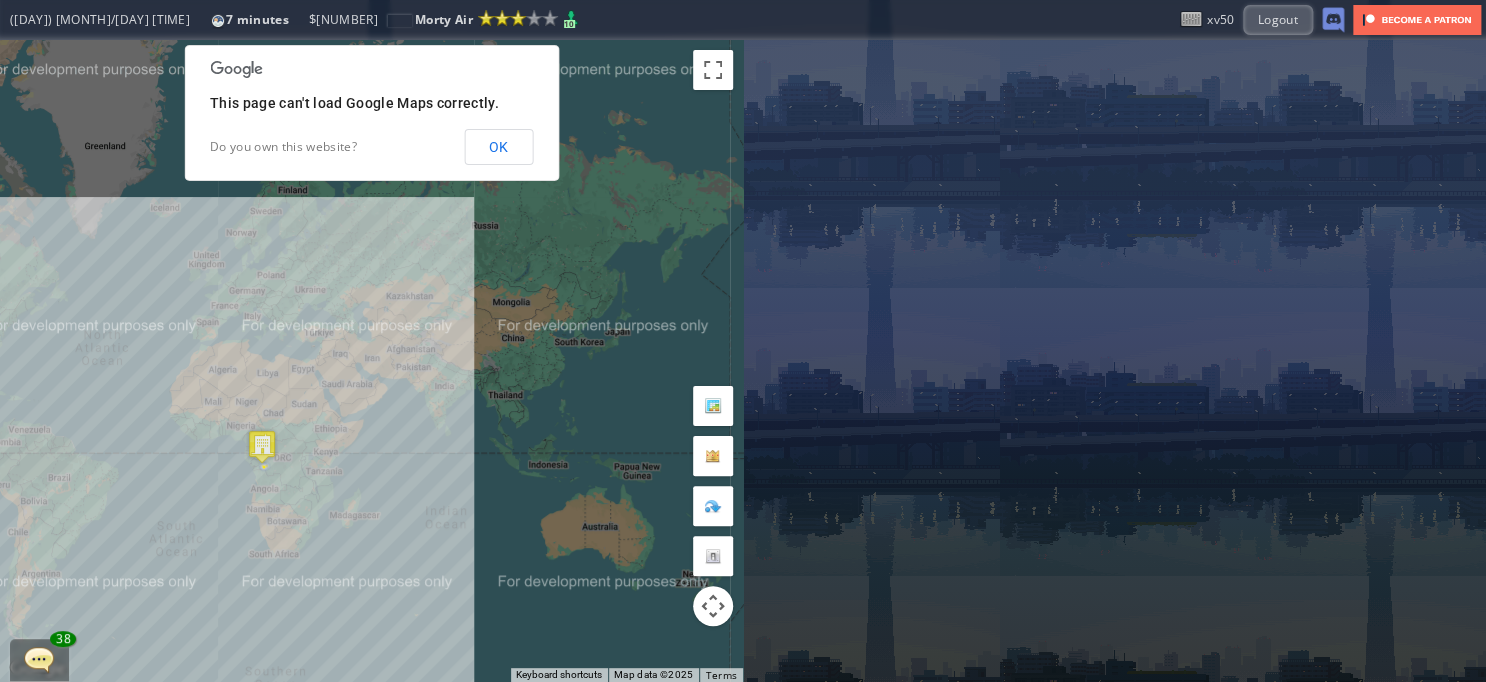 click on "To navigate, press the arrow keys." at bounding box center [371, 361] 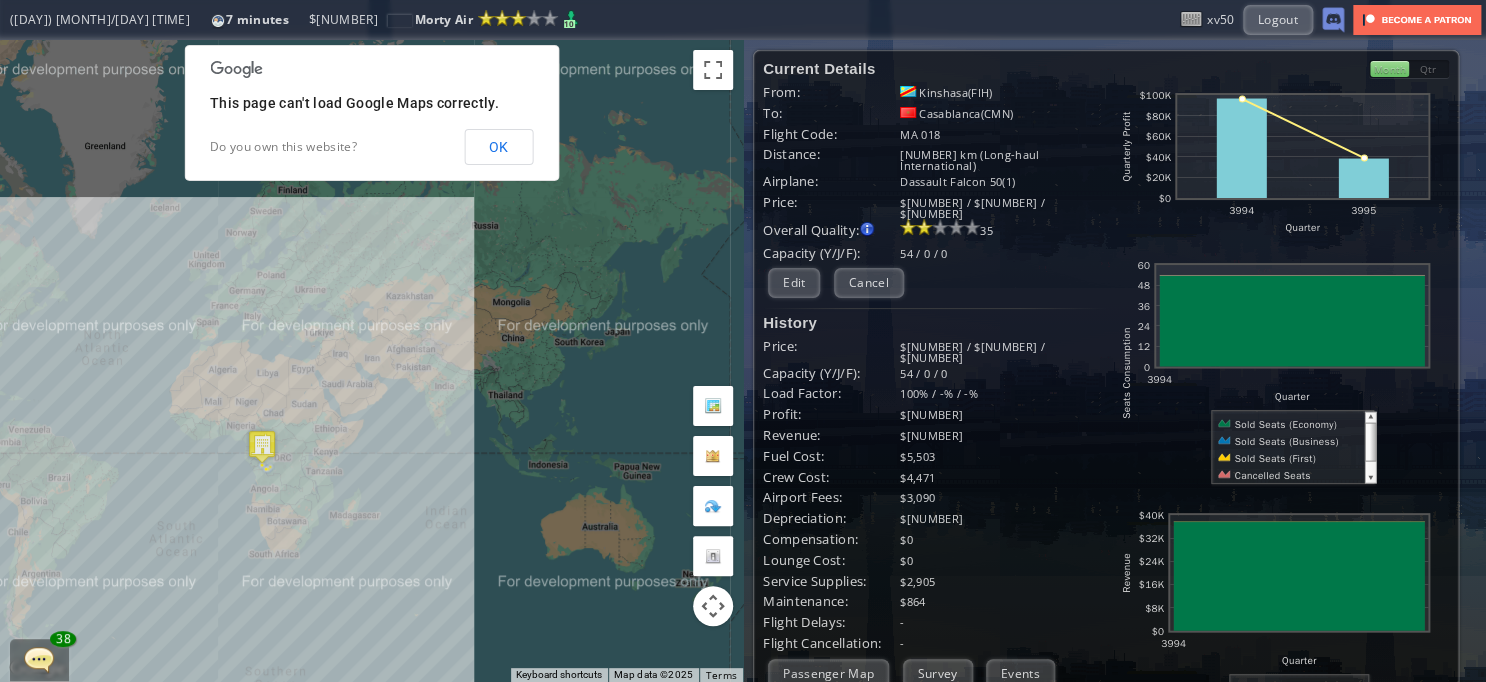 click on "This page can't load Google Maps correctly. Do you own this website? OK" at bounding box center [371, 113] 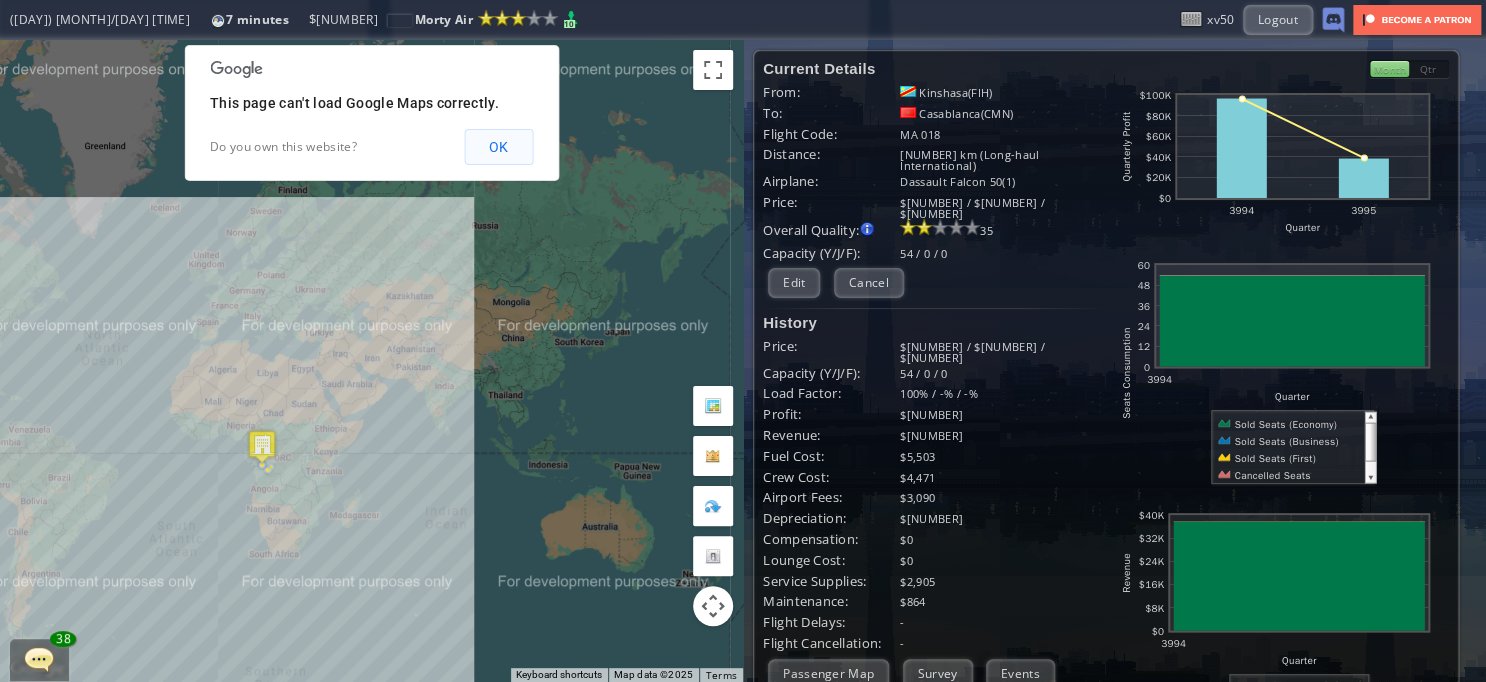 click on "OK" at bounding box center [498, 147] 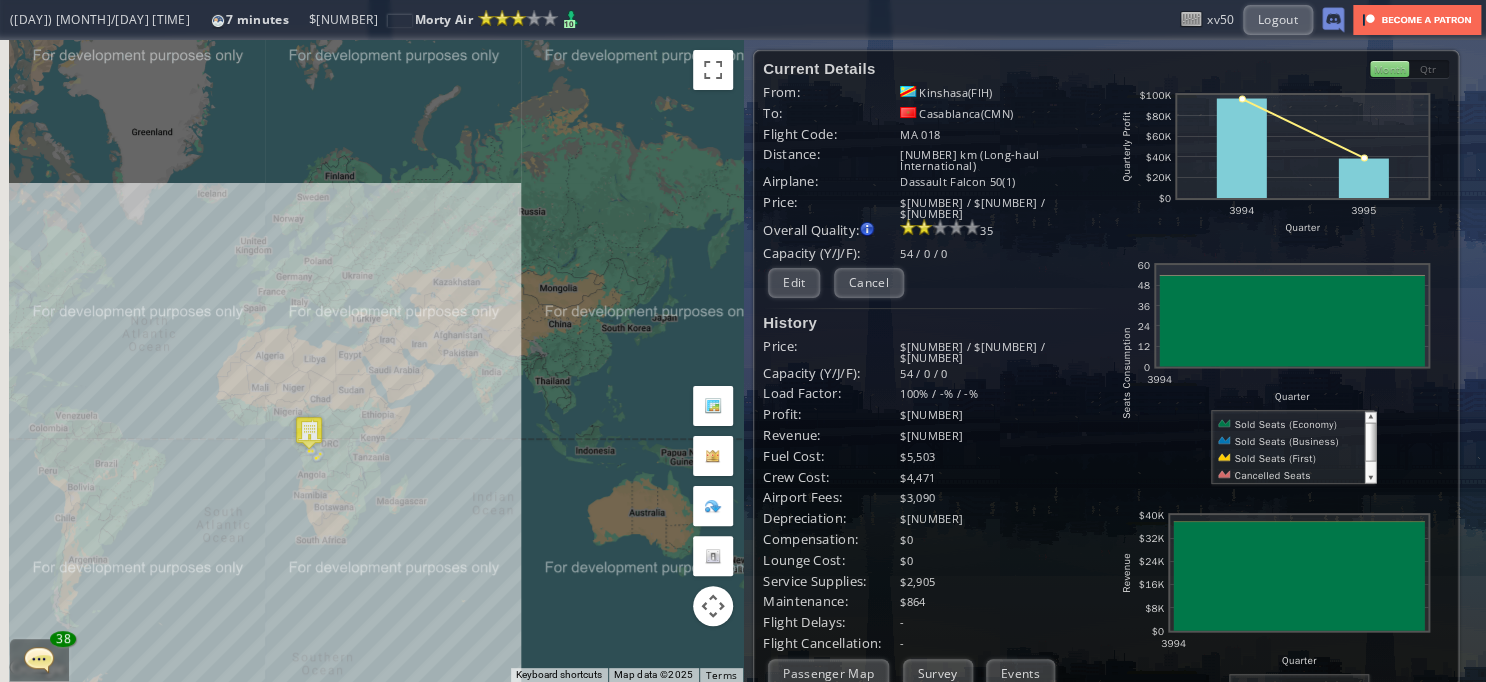 drag, startPoint x: 340, startPoint y: 435, endPoint x: 400, endPoint y: 419, distance: 62.0967 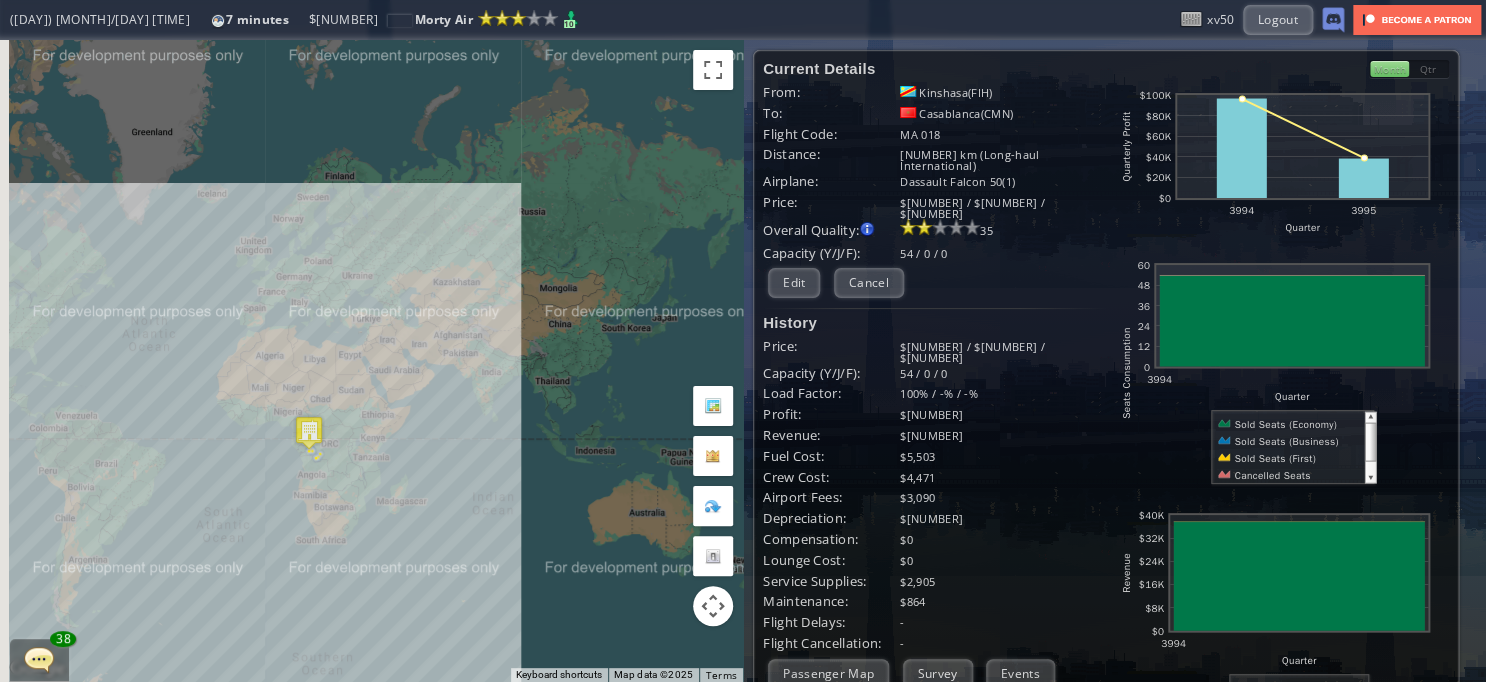 click on "To navigate, press the arrow keys." at bounding box center [371, 361] 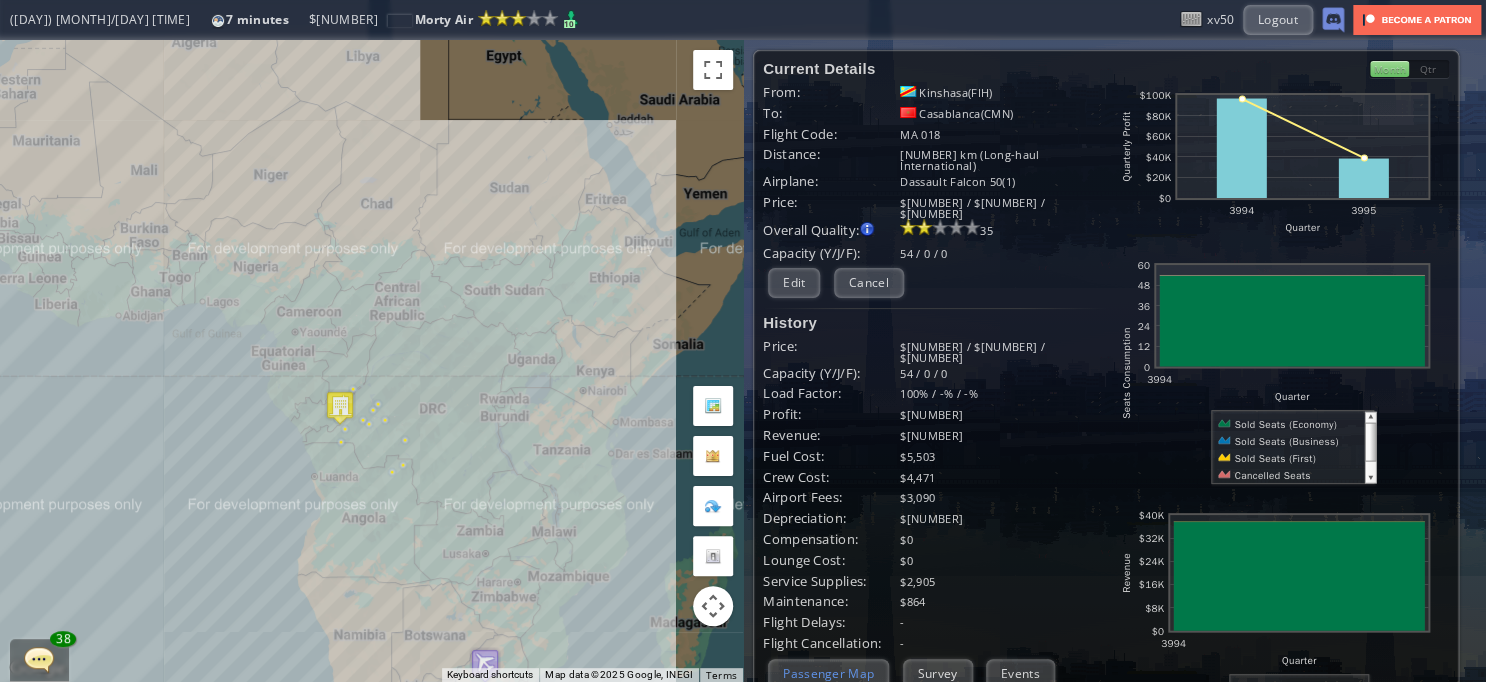 click on "Passenger Map" at bounding box center (828, 673) 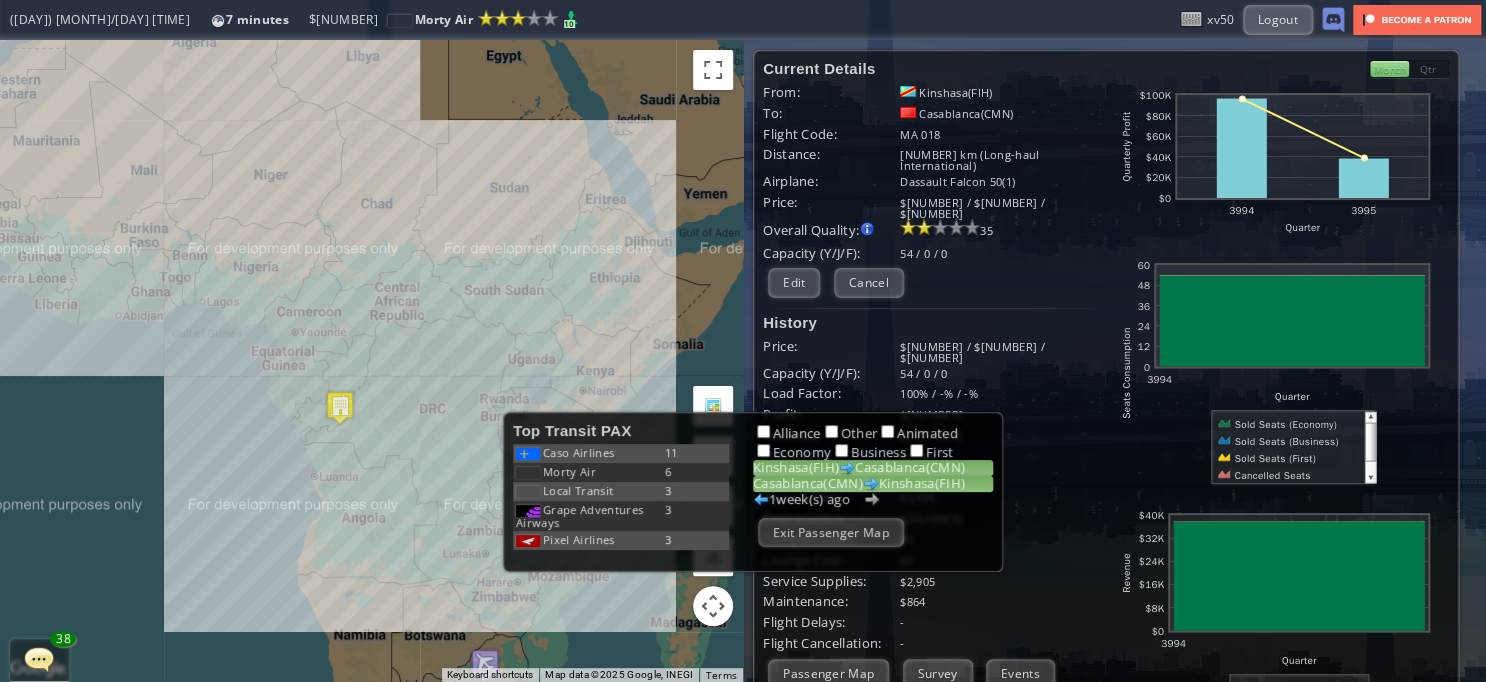 click at bounding box center (847, 468) 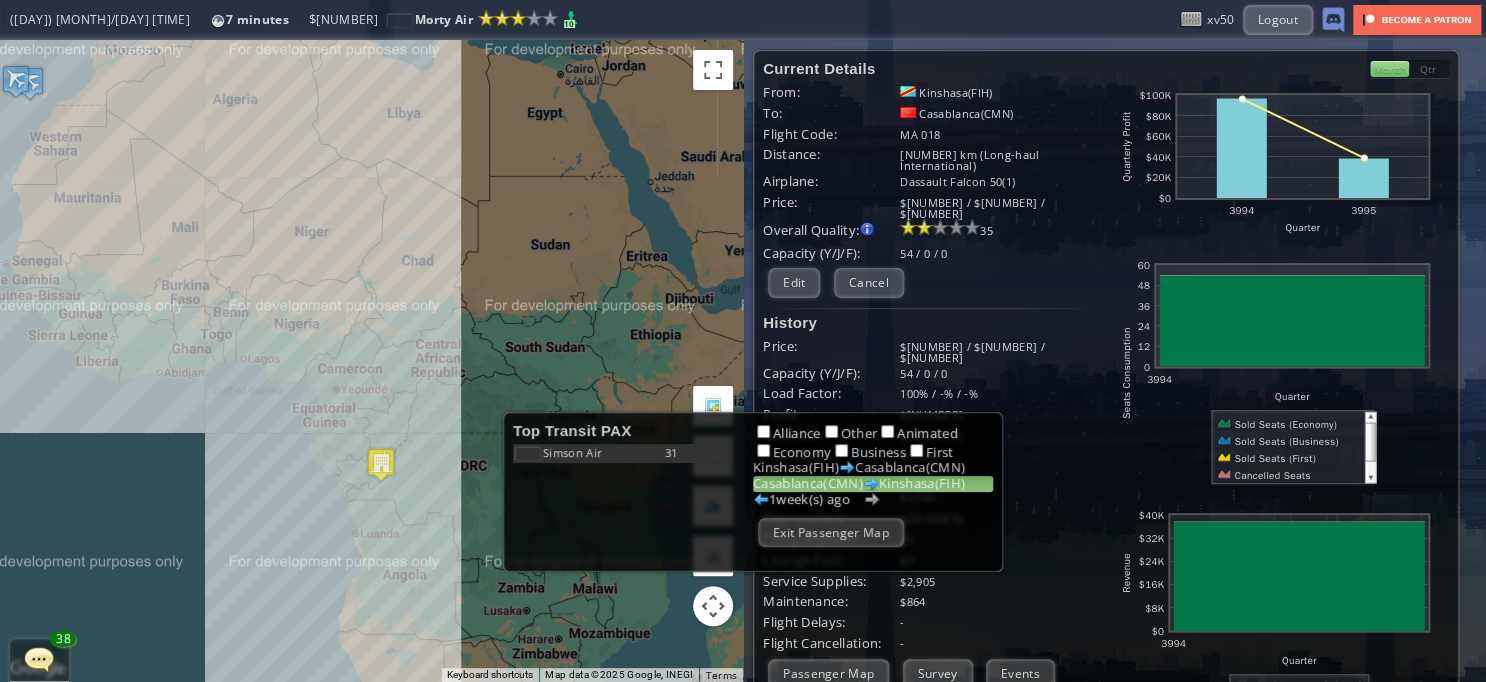 drag, startPoint x: 396, startPoint y: 249, endPoint x: 457, endPoint y: 343, distance: 112.05802 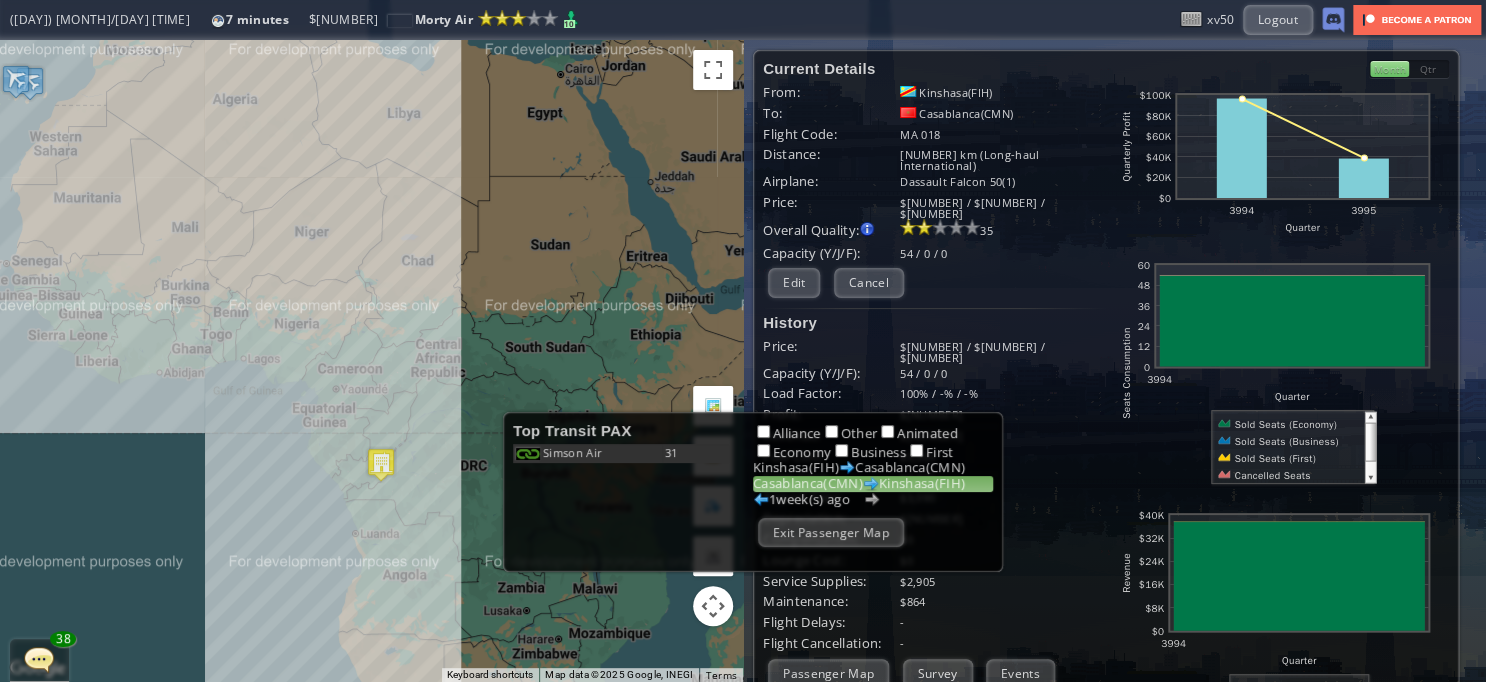 click on "To navigate, press the arrow keys." at bounding box center [371, 361] 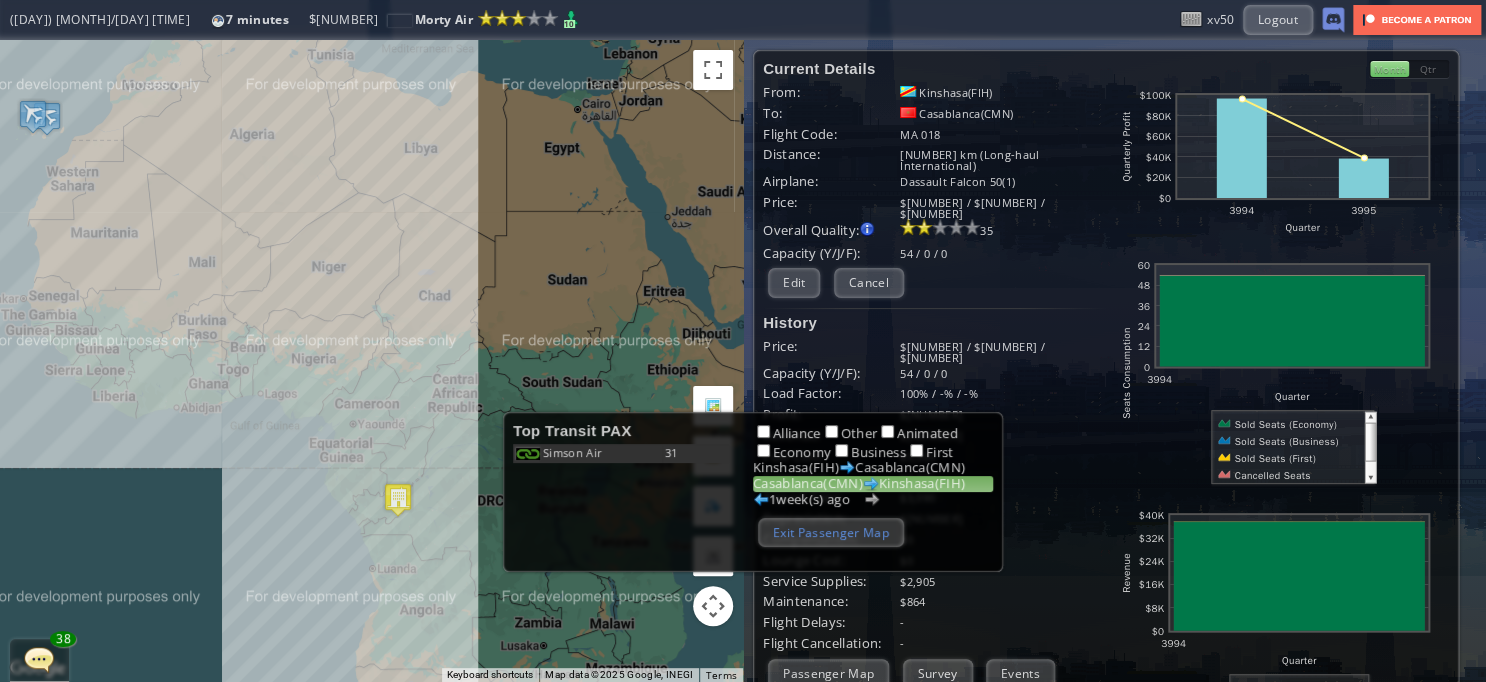 click on "Exit Passenger Map" at bounding box center [831, 532] 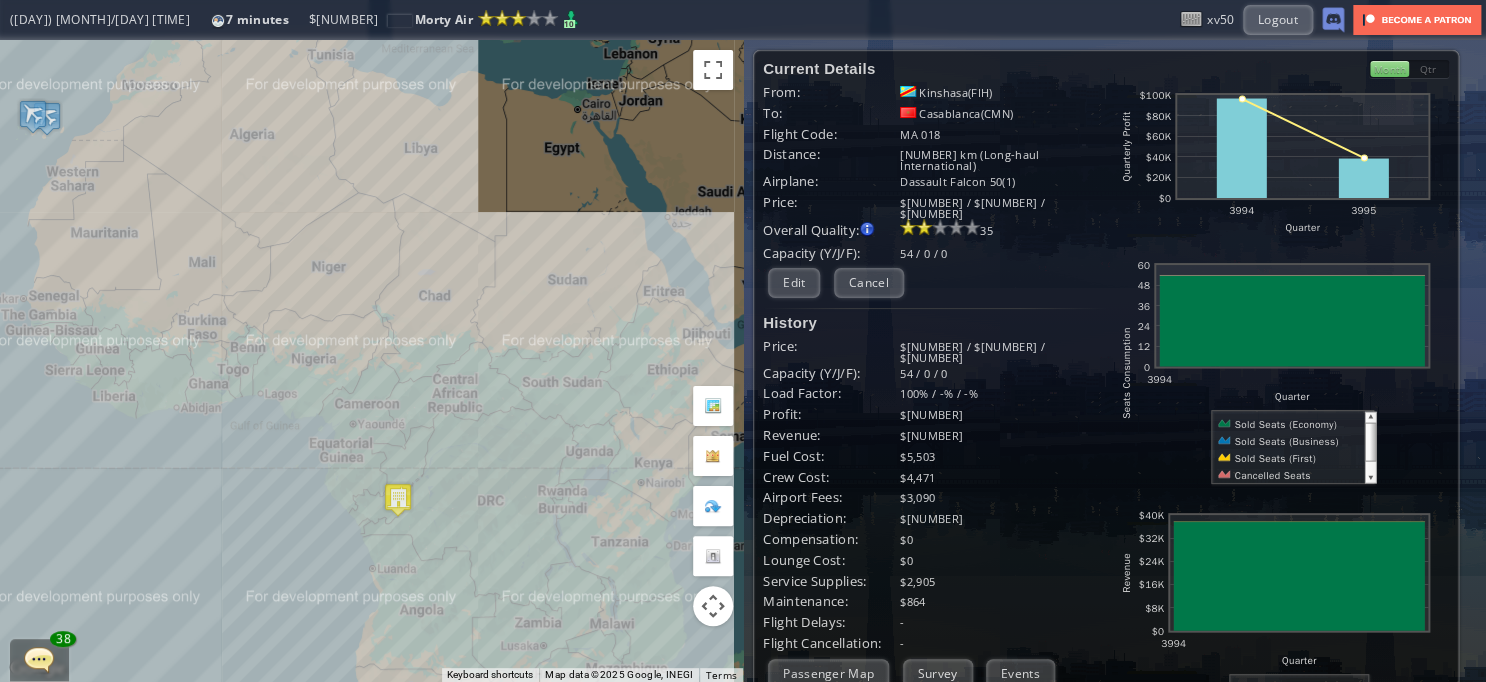 click at bounding box center [398, 499] 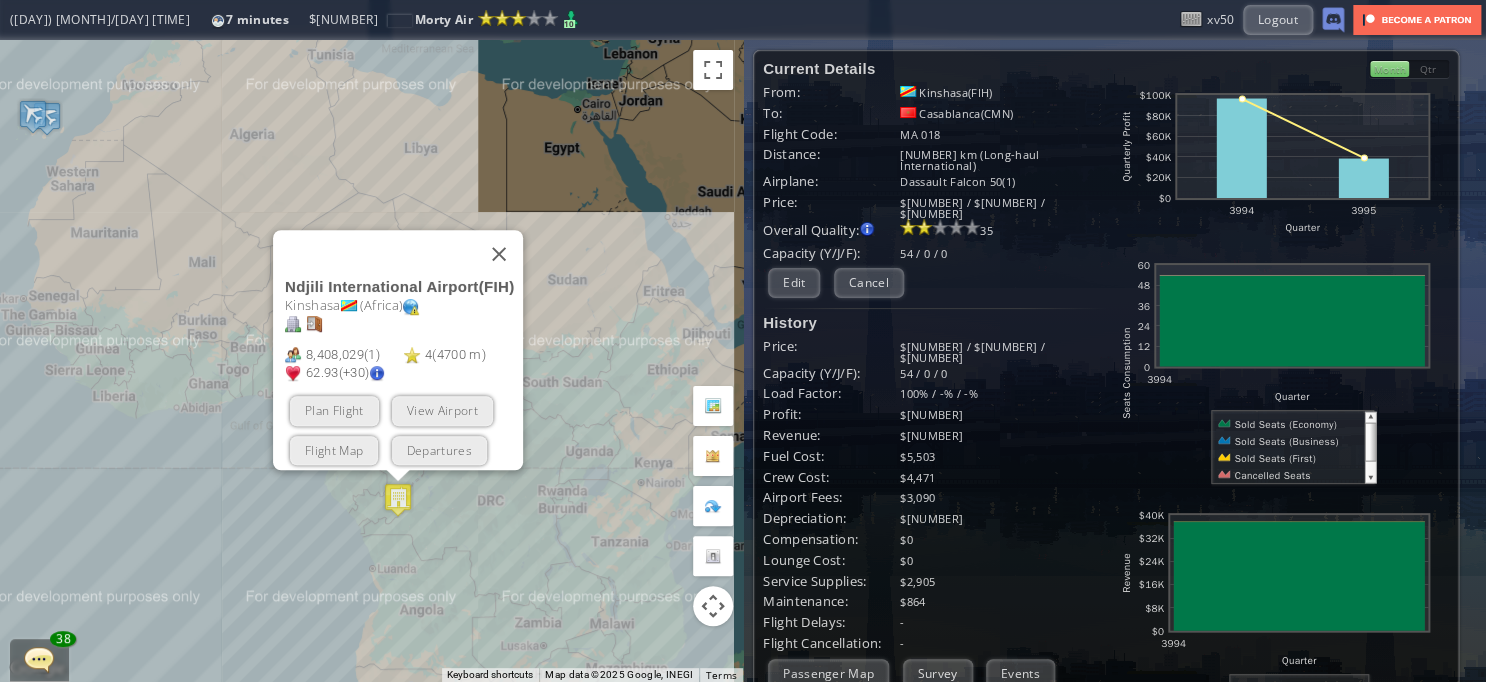 click on "Plan Flight
View Airport
Flight Map
Departures" at bounding box center (404, 431) 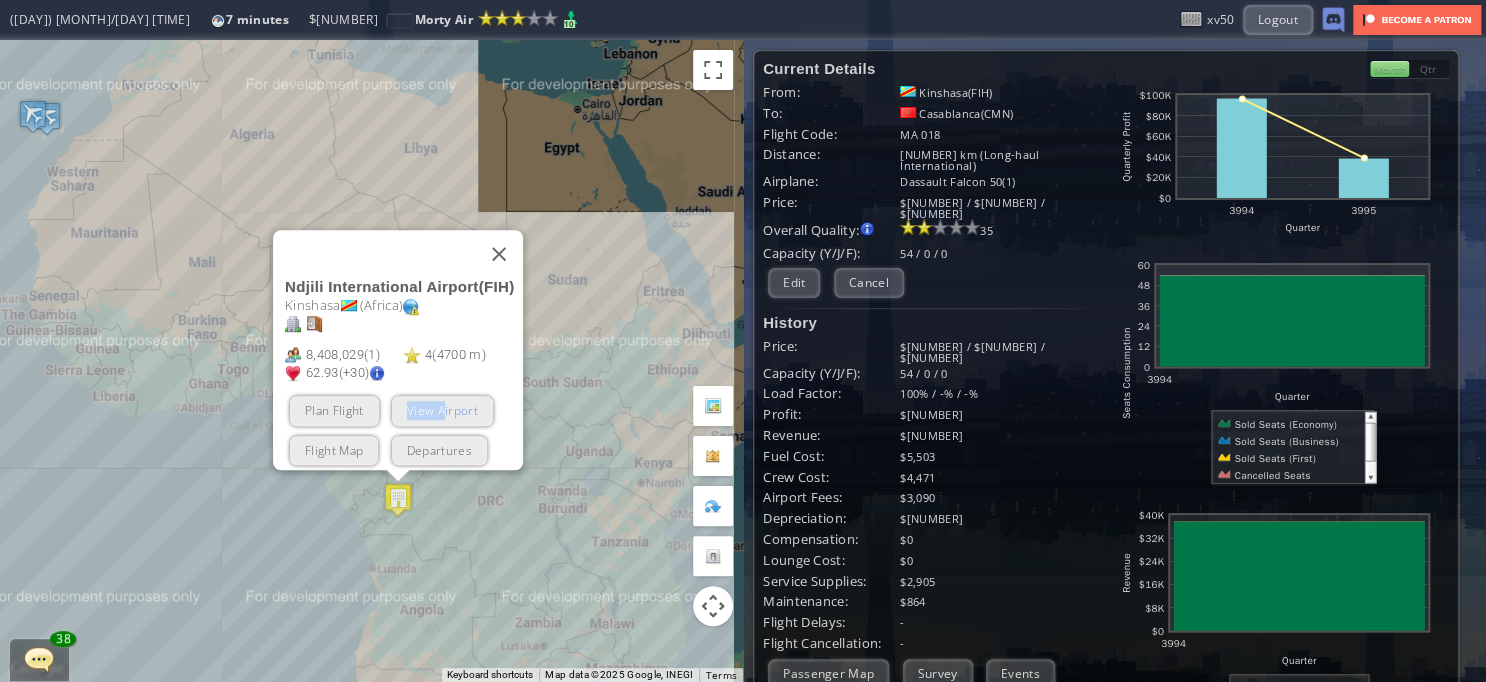 drag, startPoint x: 444, startPoint y: 383, endPoint x: 433, endPoint y: 397, distance: 17.804493 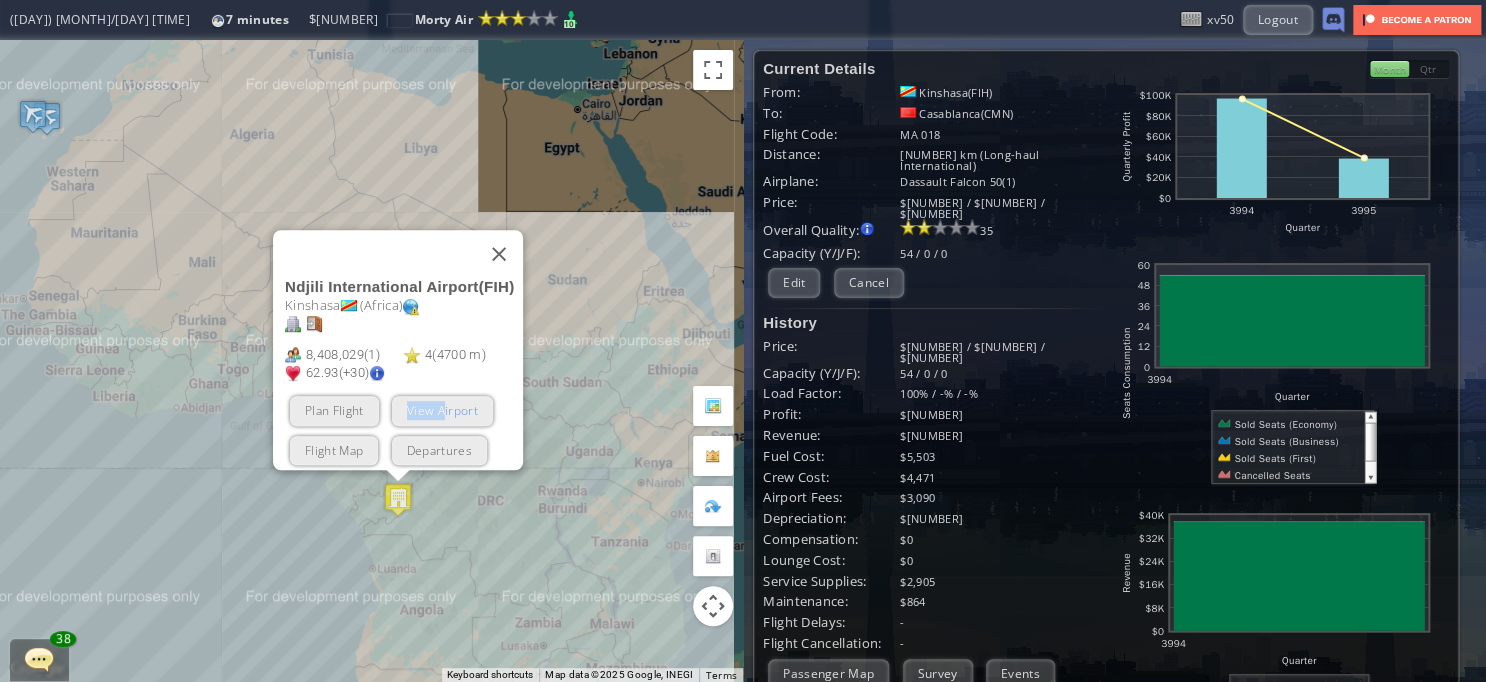 click on "Plan Flight
View Airport
Flight Map
Departures" at bounding box center [404, 431] 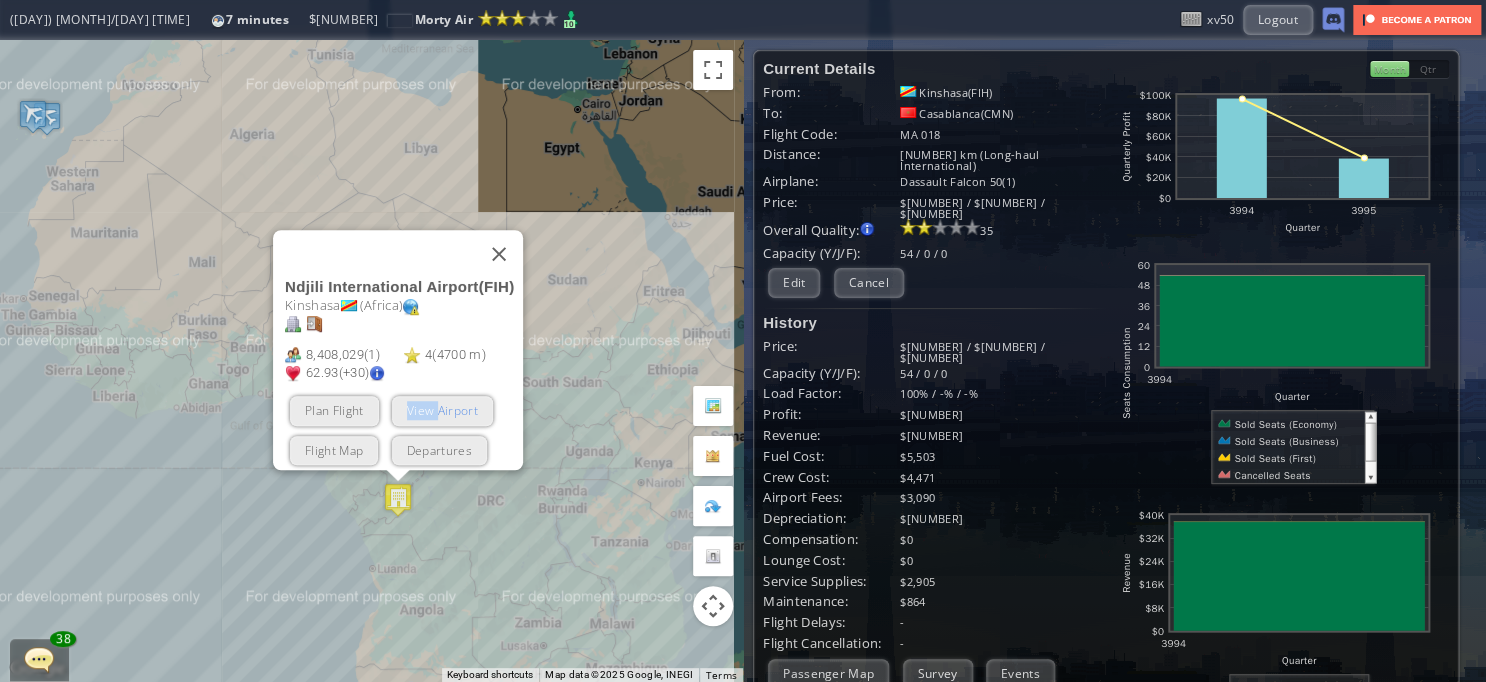 click on "View Airport" at bounding box center [441, 411] 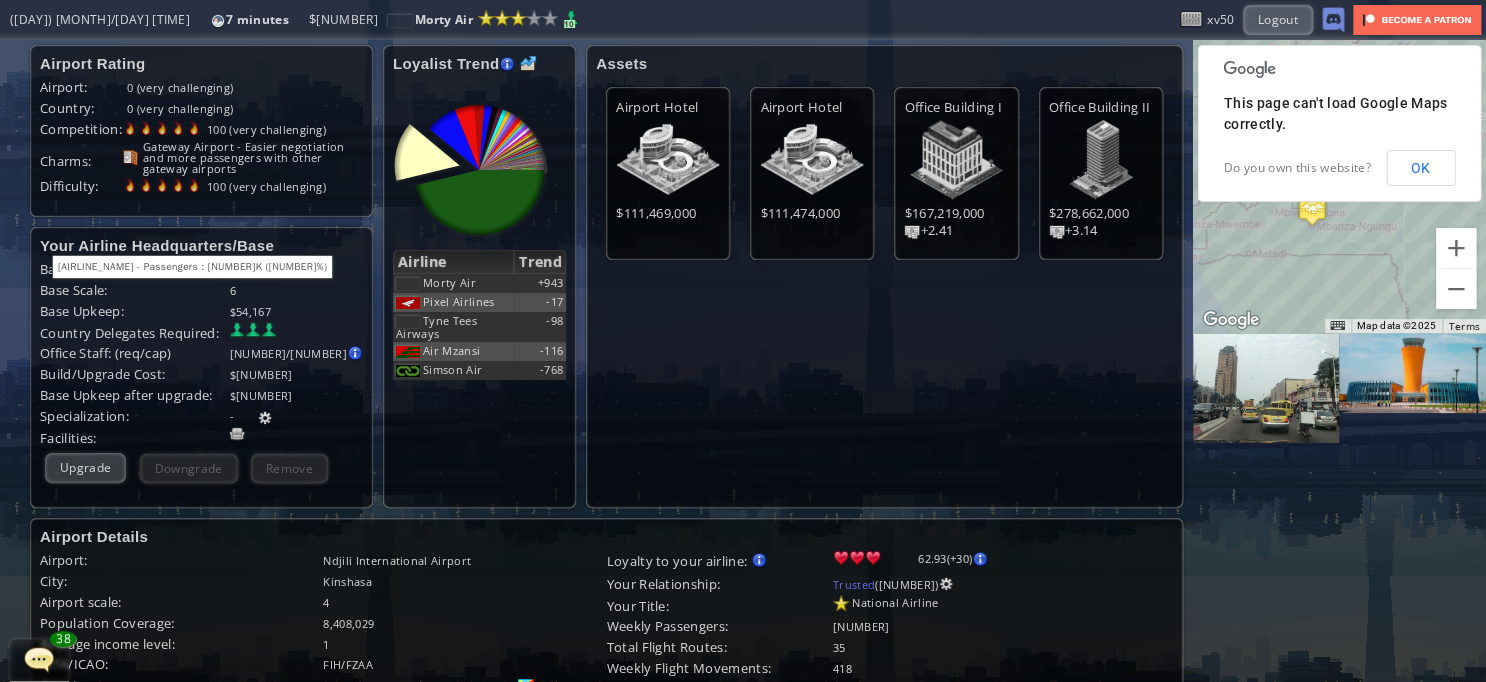 scroll, scrollTop: 0, scrollLeft: 0, axis: both 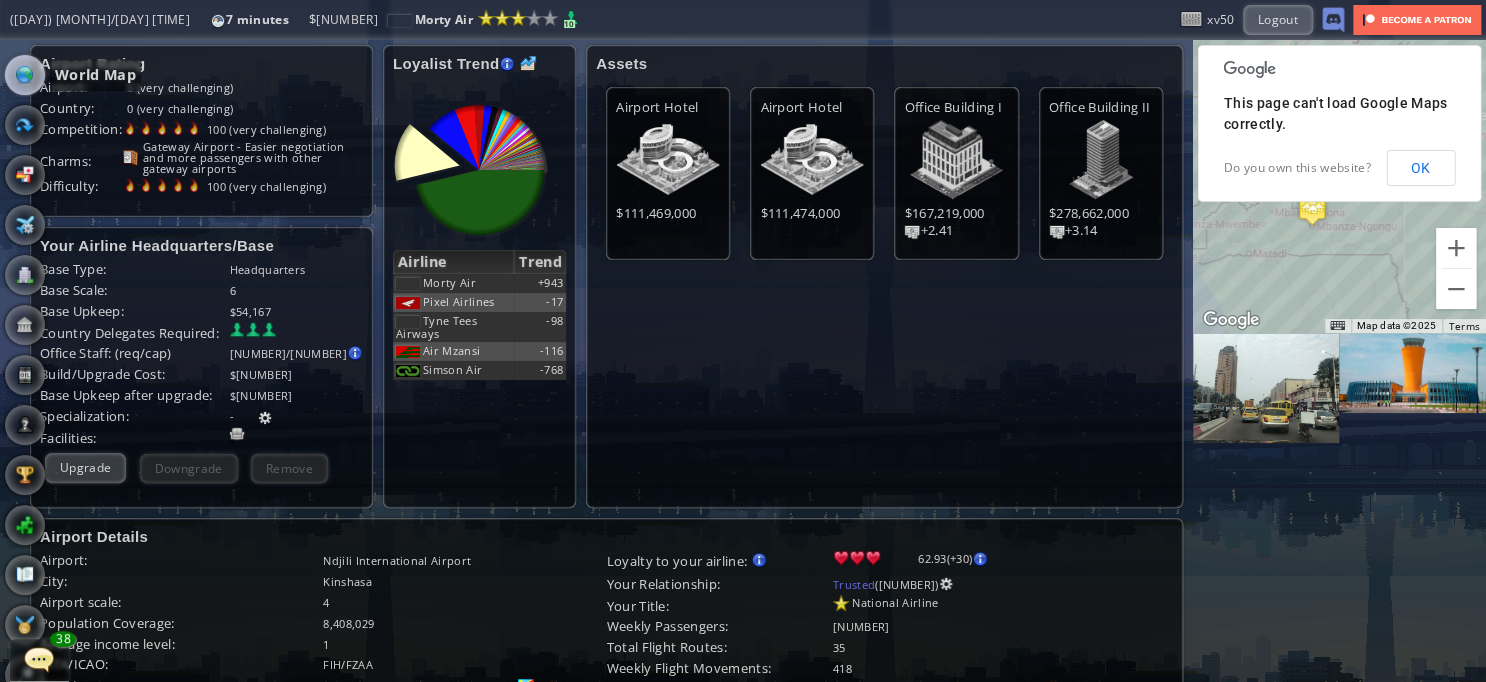 click at bounding box center (25, 75) 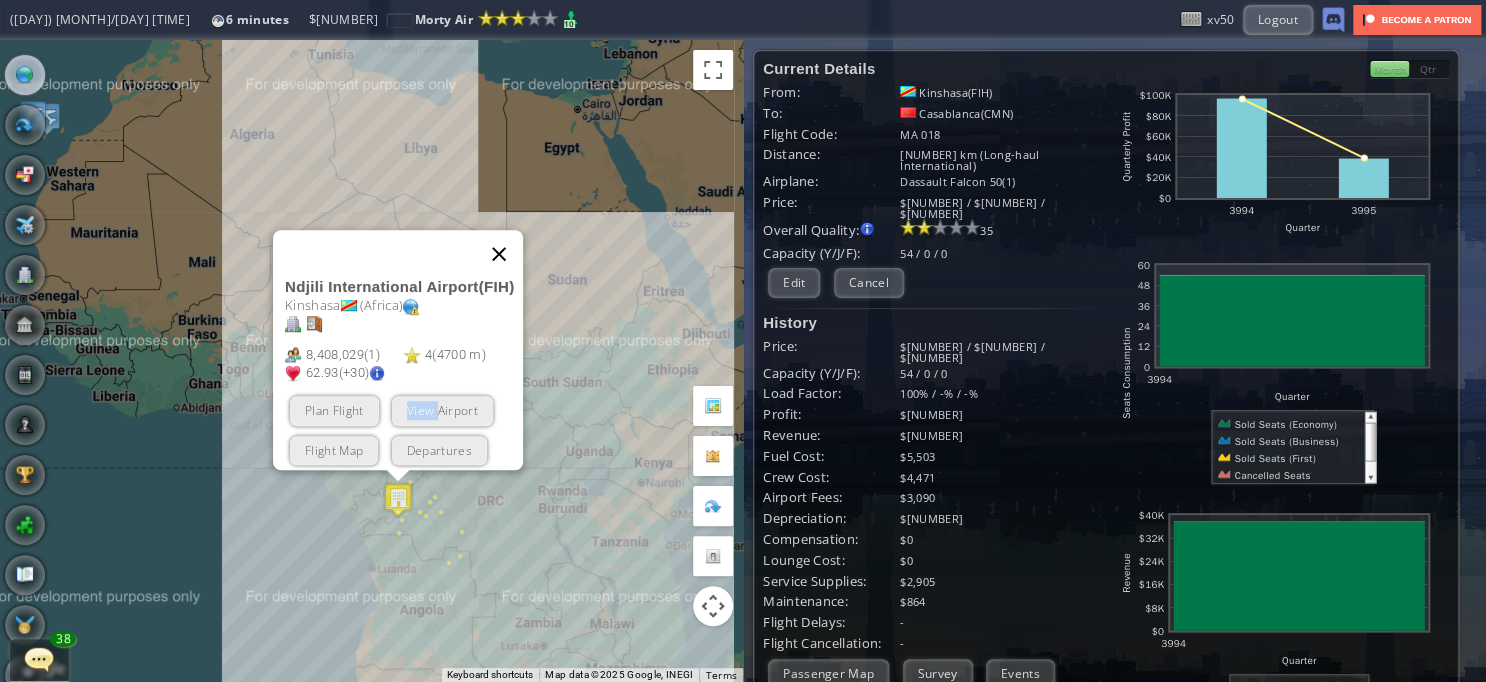 click at bounding box center [499, 254] 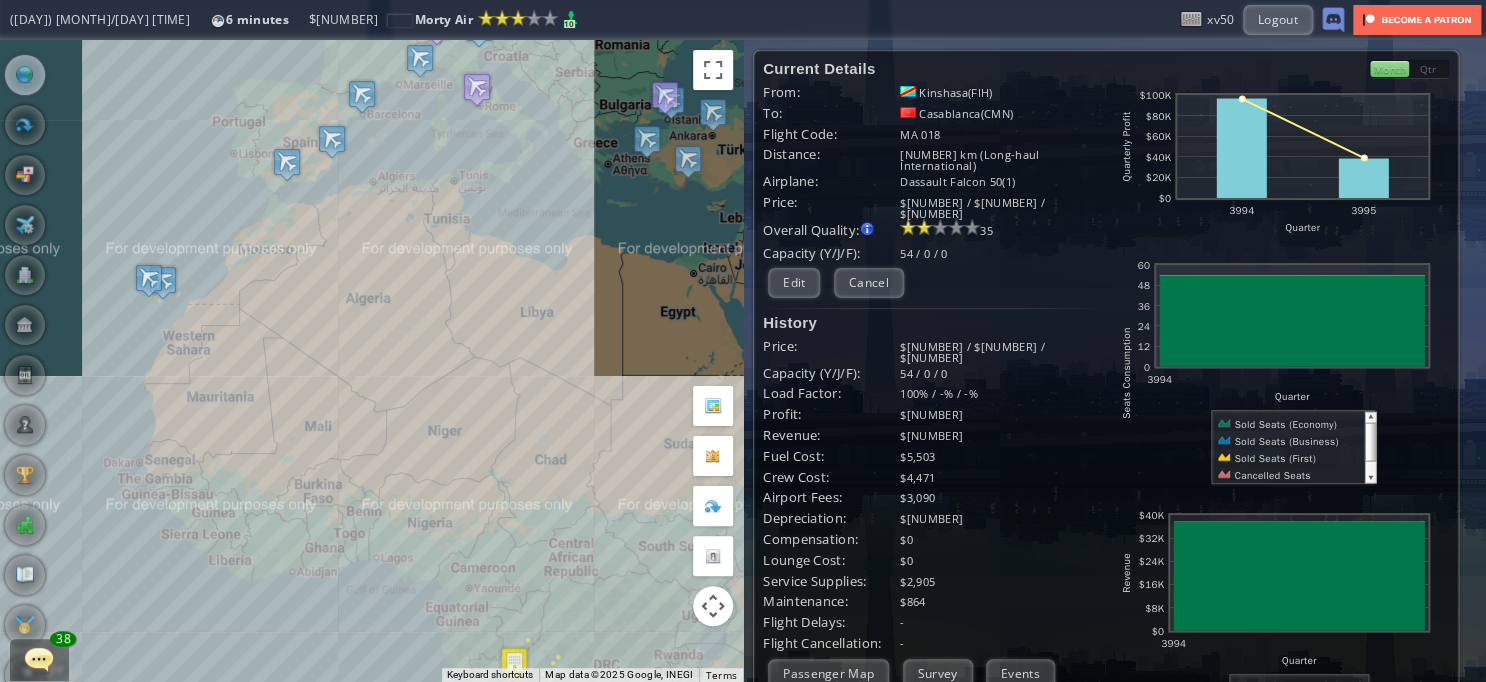 drag, startPoint x: 365, startPoint y: 155, endPoint x: 488, endPoint y: 328, distance: 212.26869 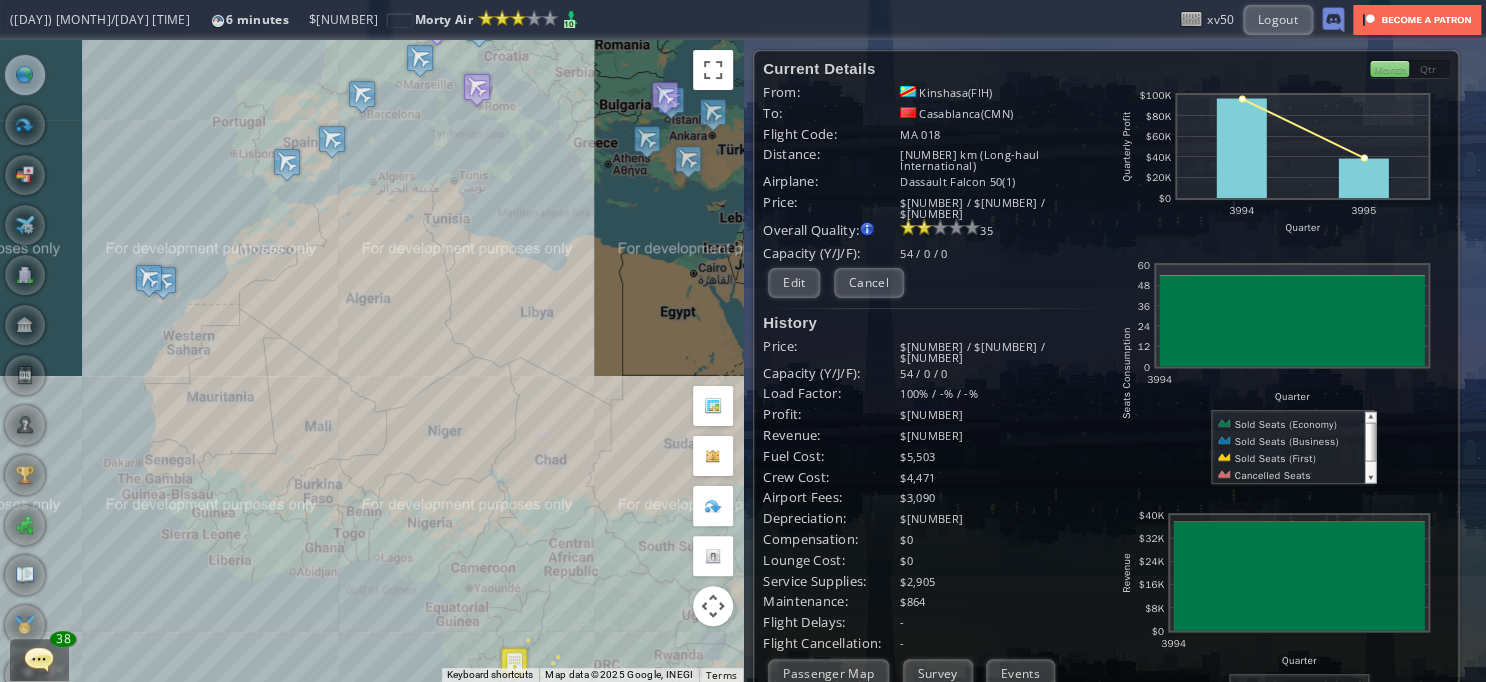 click on "To navigate, press the arrow keys." at bounding box center [371, 361] 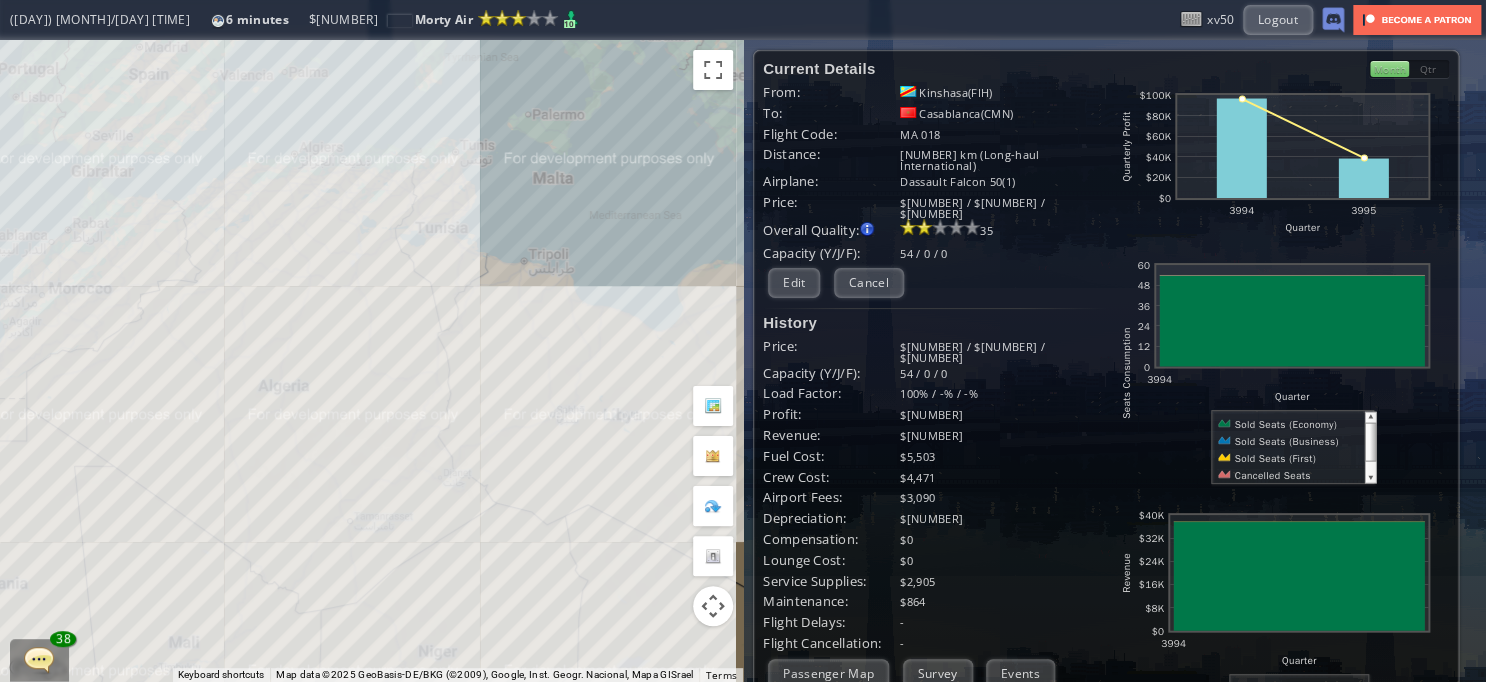 click on "To navigate, press the arrow keys." at bounding box center [371, 361] 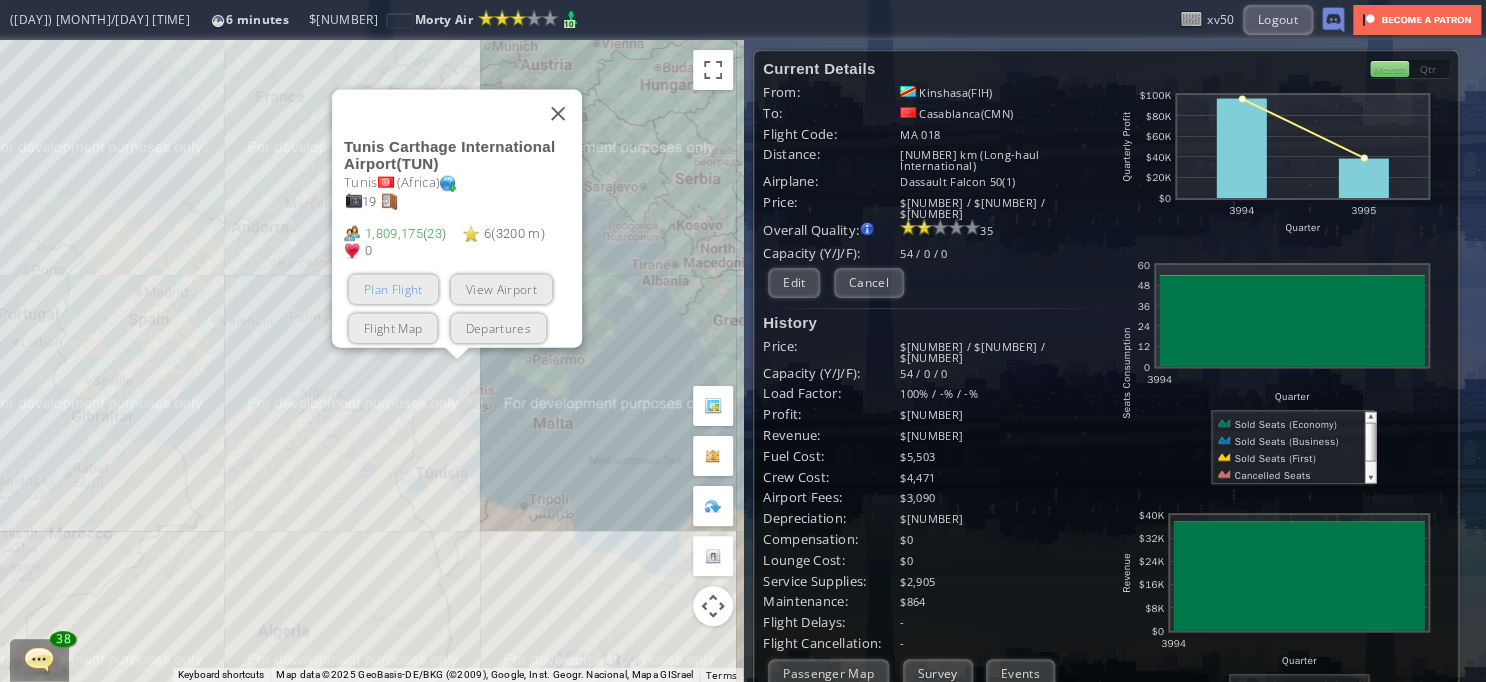 click on "Plan Flight" at bounding box center (393, 289) 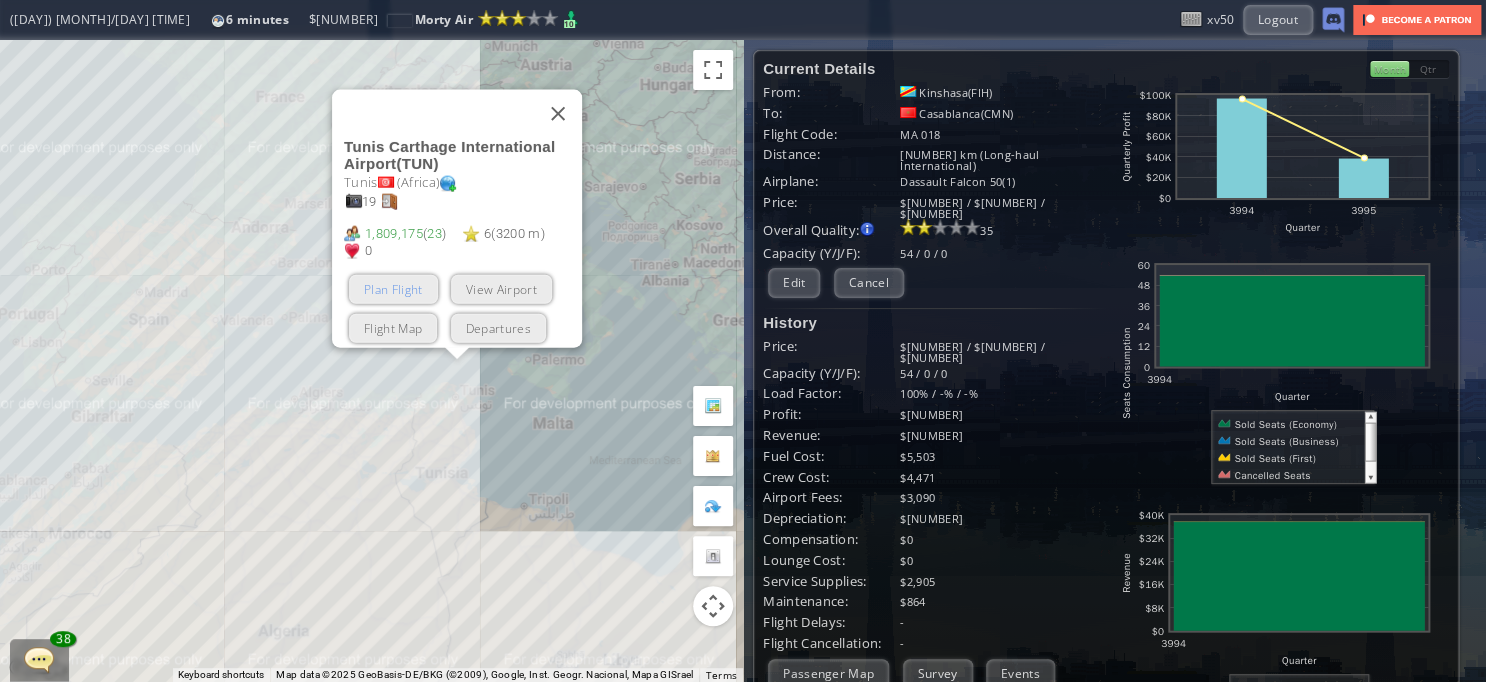 scroll, scrollTop: 0, scrollLeft: 0, axis: both 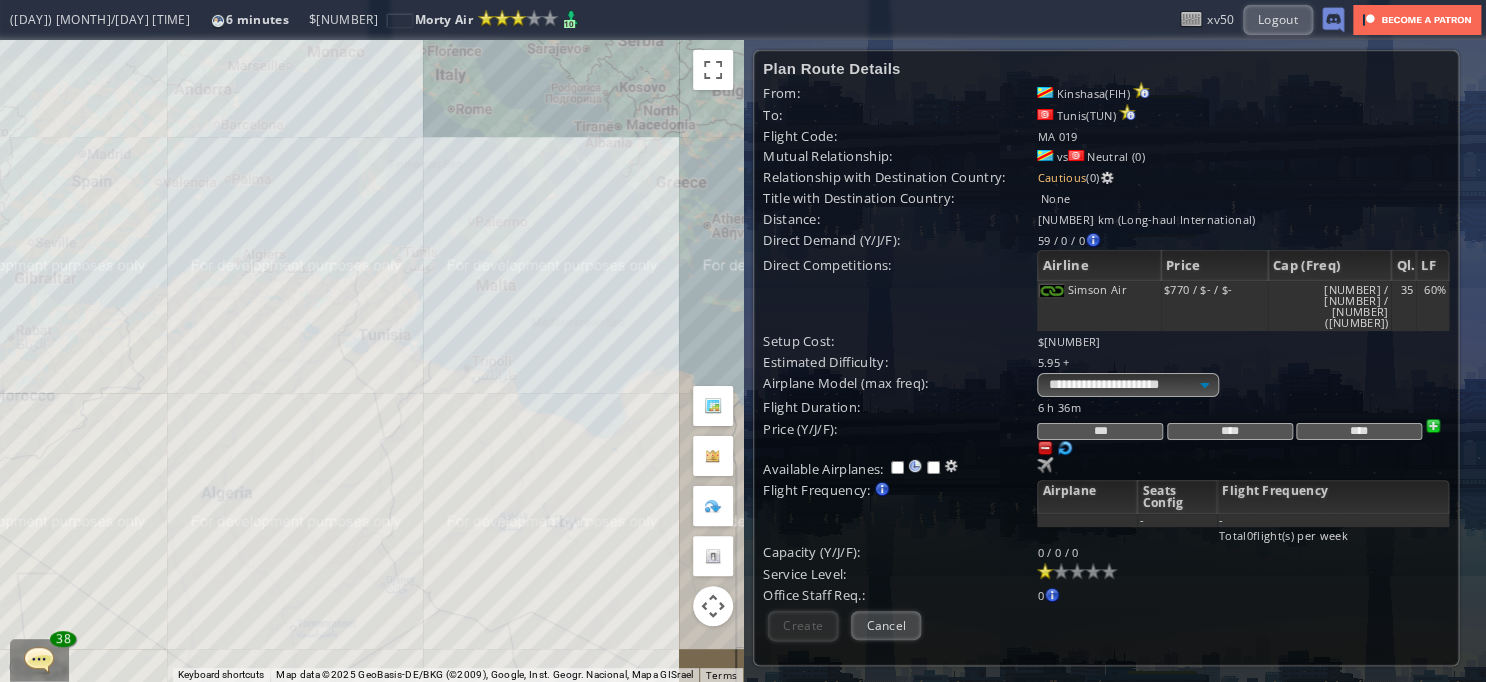 drag, startPoint x: 464, startPoint y: 507, endPoint x: 397, endPoint y: 269, distance: 247.25089 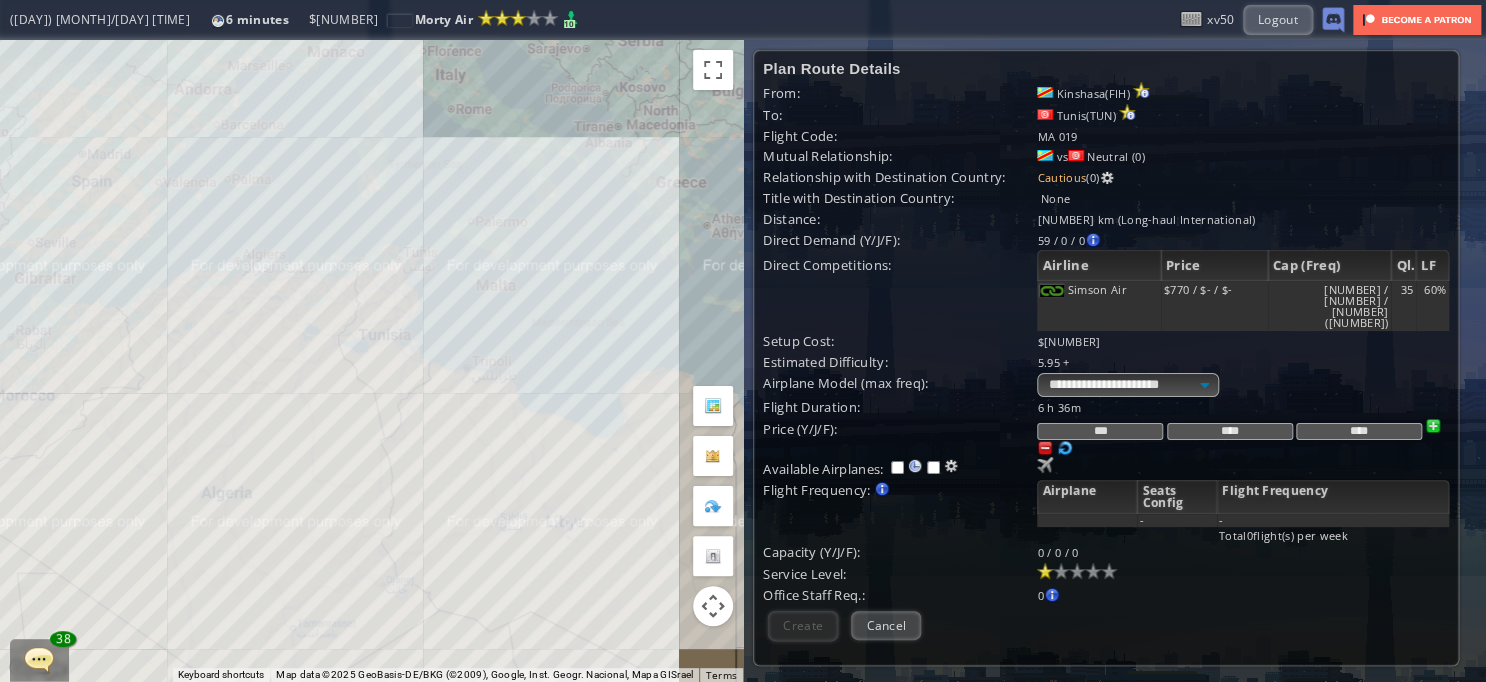 click on "To navigate, press the arrow keys." at bounding box center [371, 361] 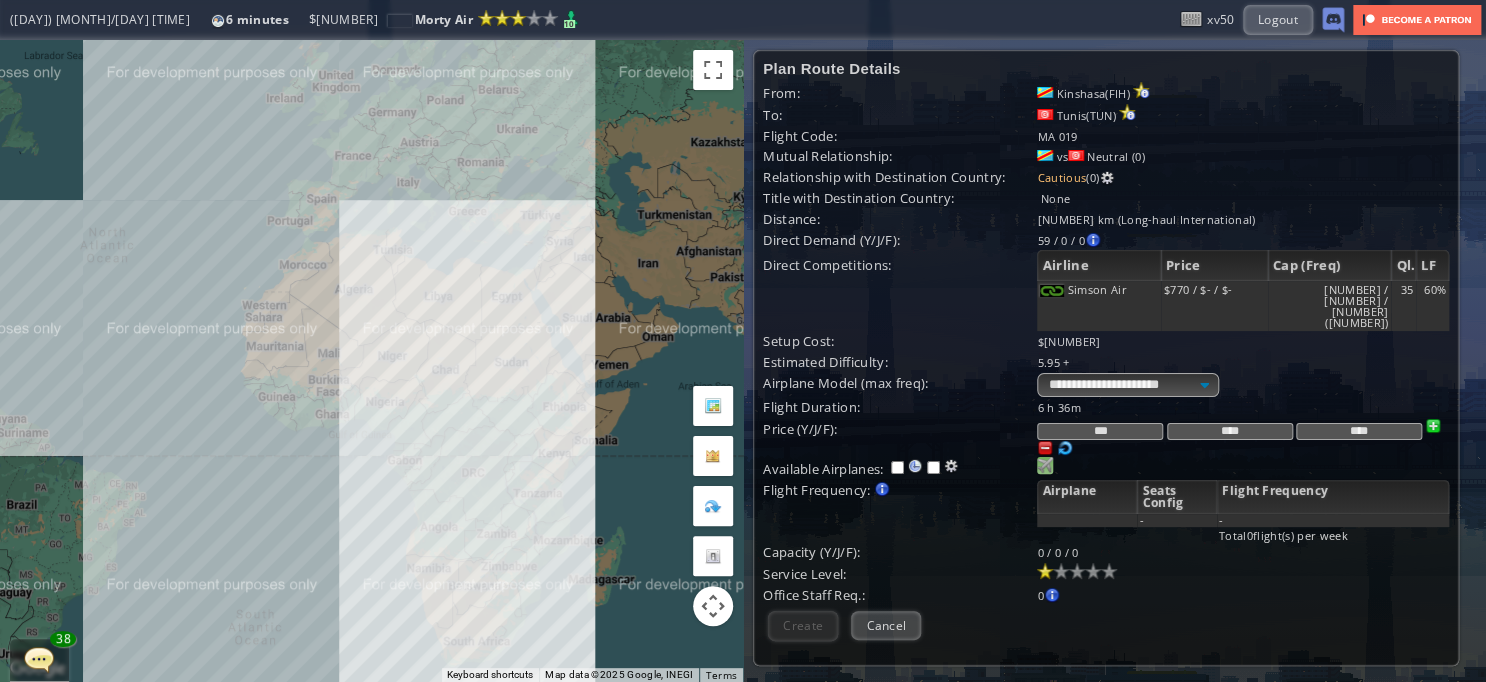 click at bounding box center [1045, 465] 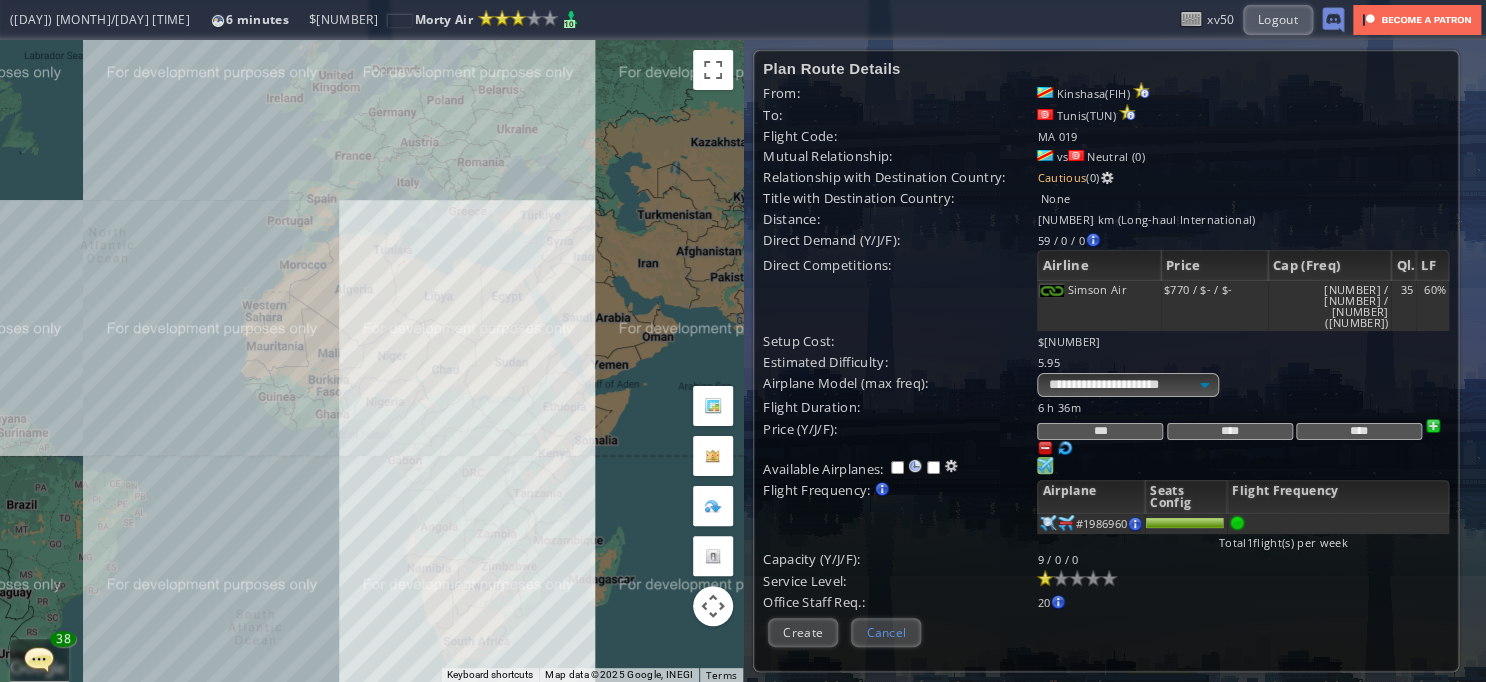 click on "Cancel" at bounding box center [886, 632] 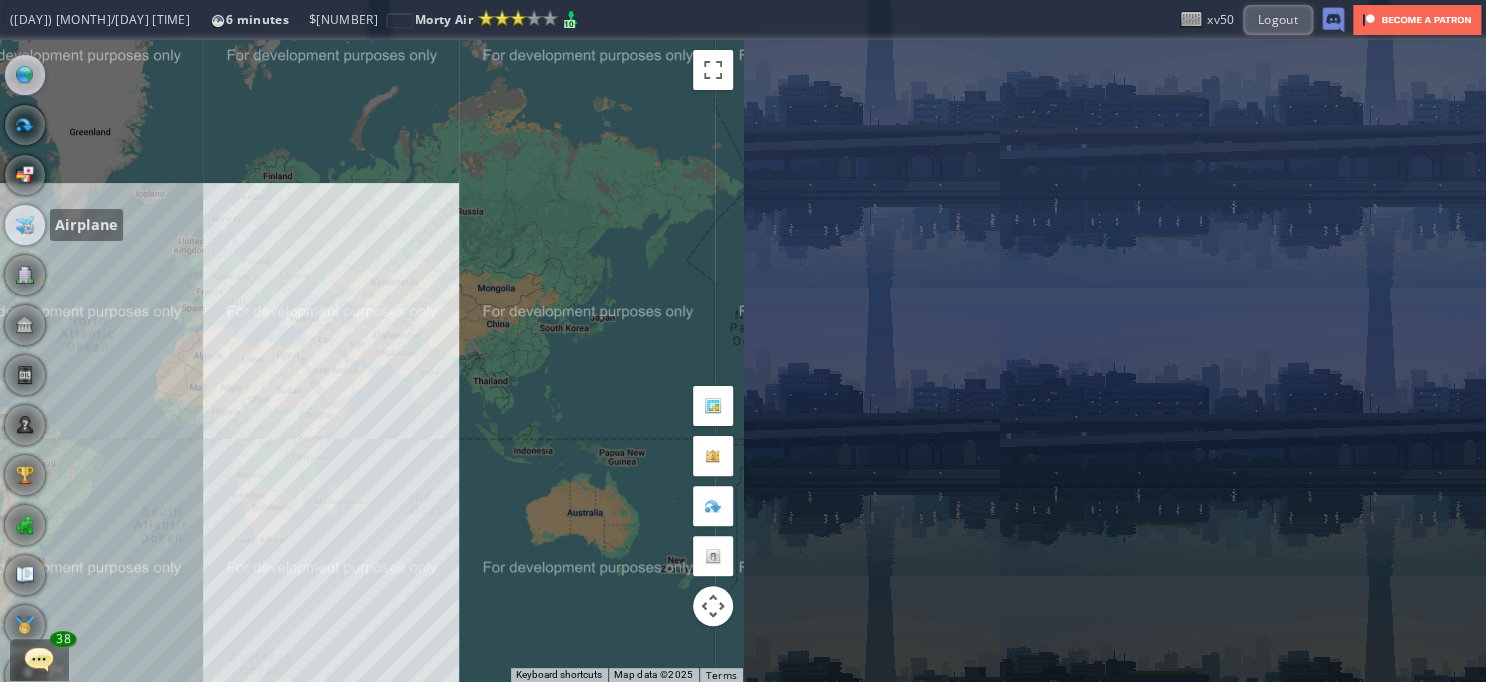 click at bounding box center [25, 225] 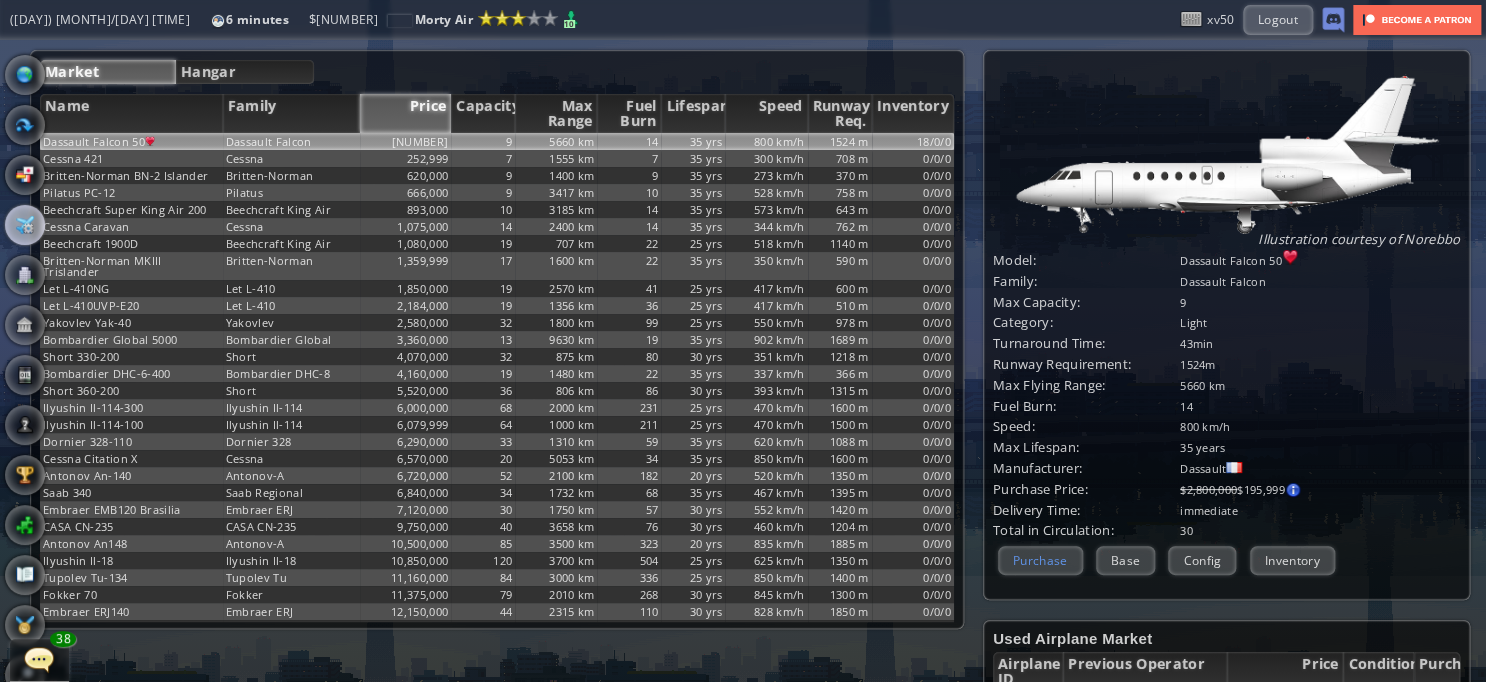 click on "Purchase" at bounding box center [1040, 560] 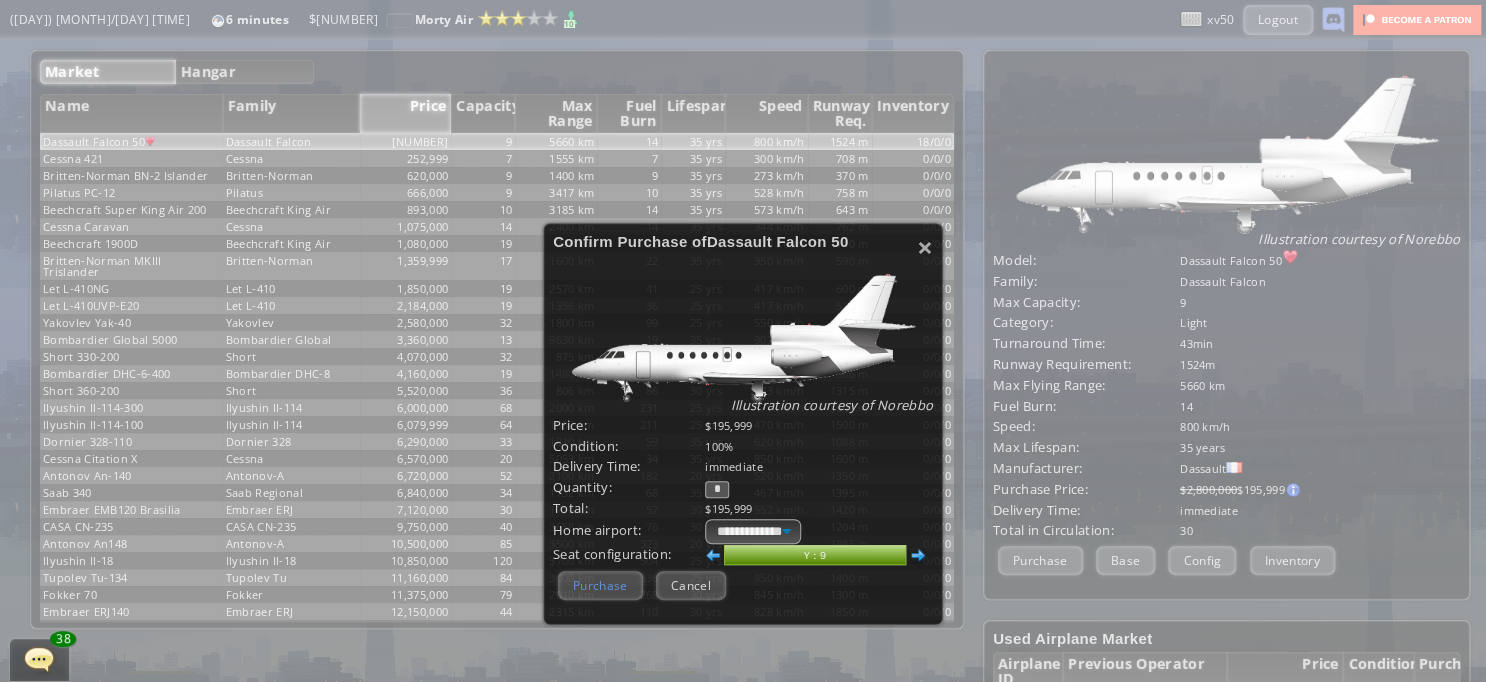 click on "Purchase" at bounding box center [600, 585] 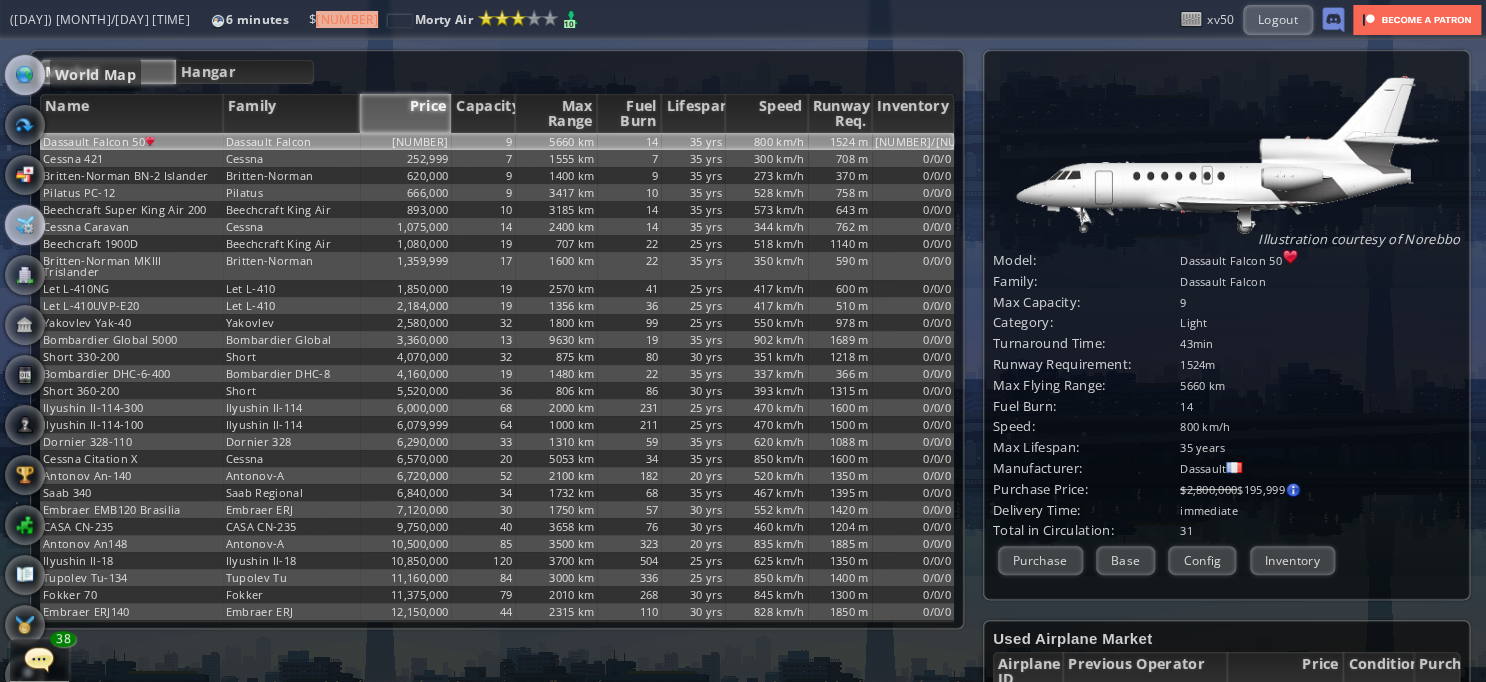 click at bounding box center [25, 75] 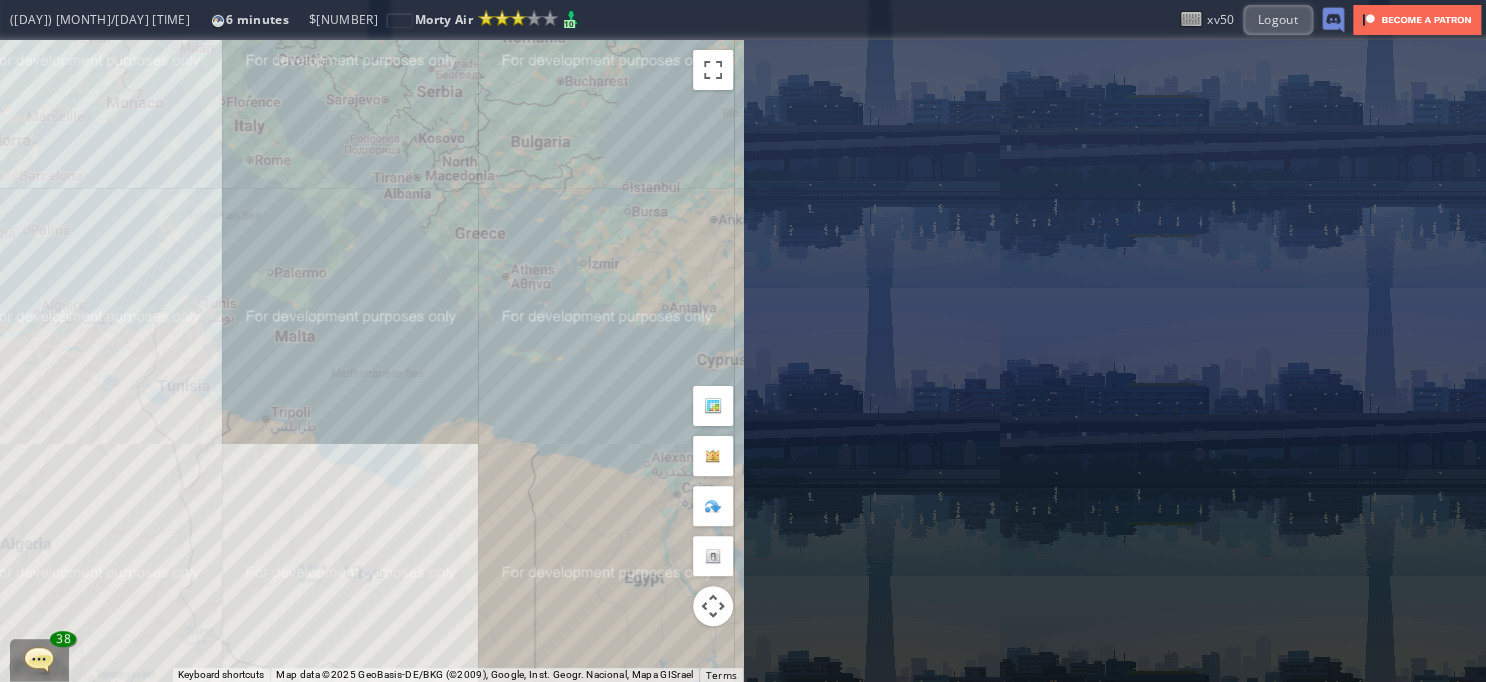 click on "To navigate, press the arrow keys." at bounding box center [371, 361] 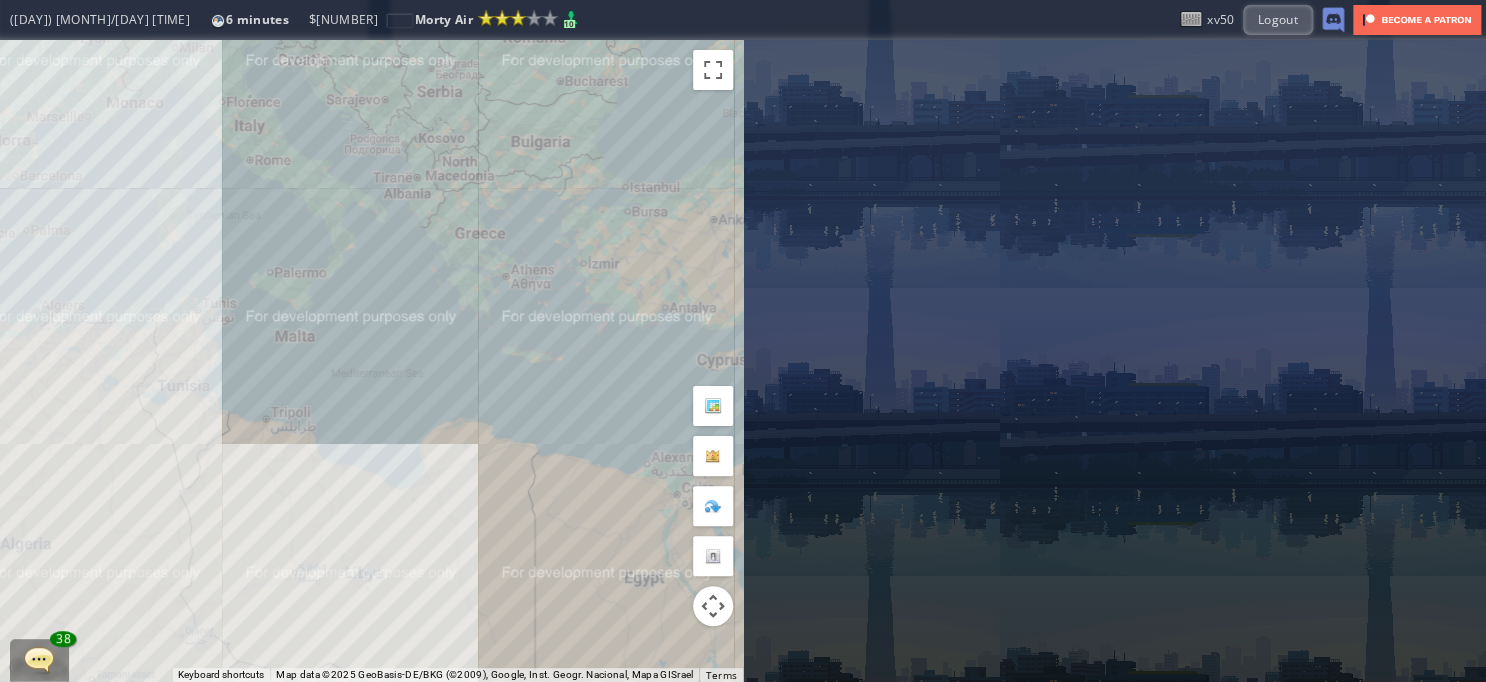 click on "To navigate, press the arrow keys." at bounding box center [371, 361] 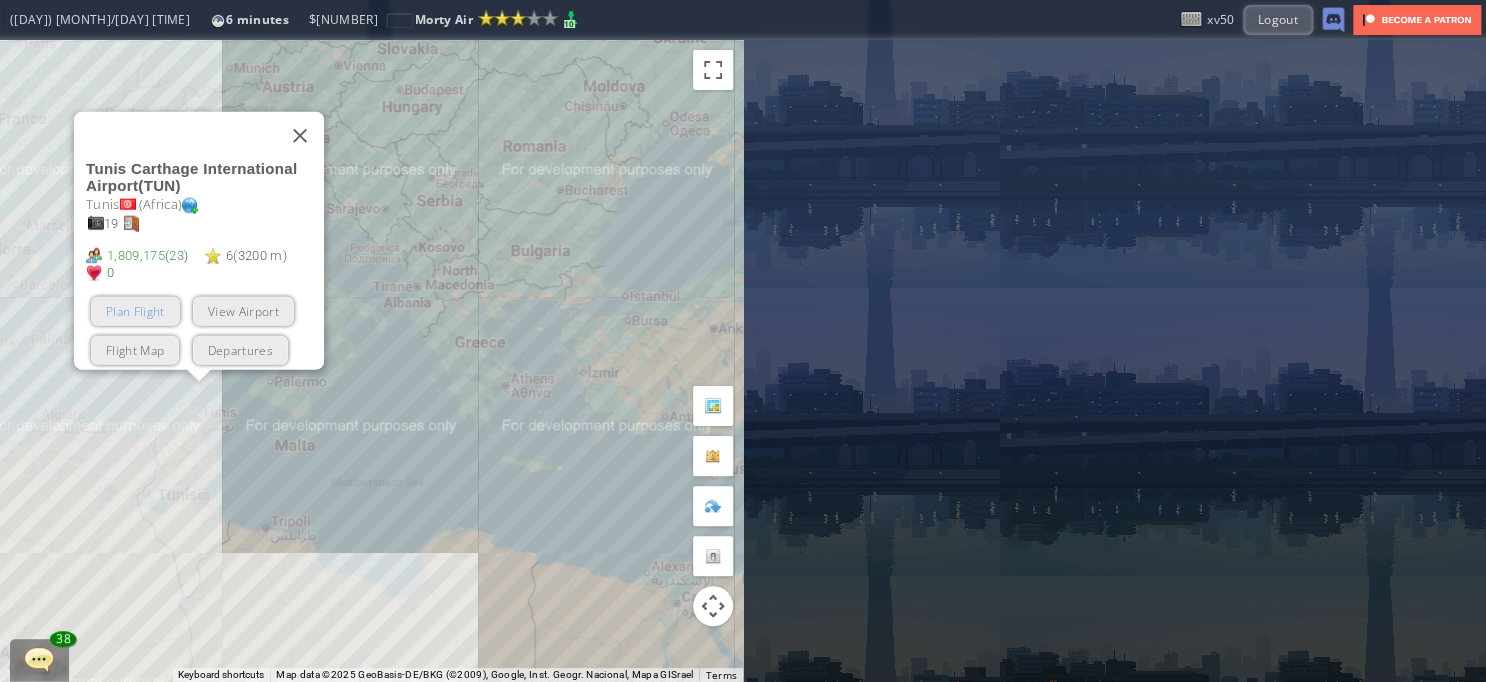 click on "Plan Flight" at bounding box center (135, 311) 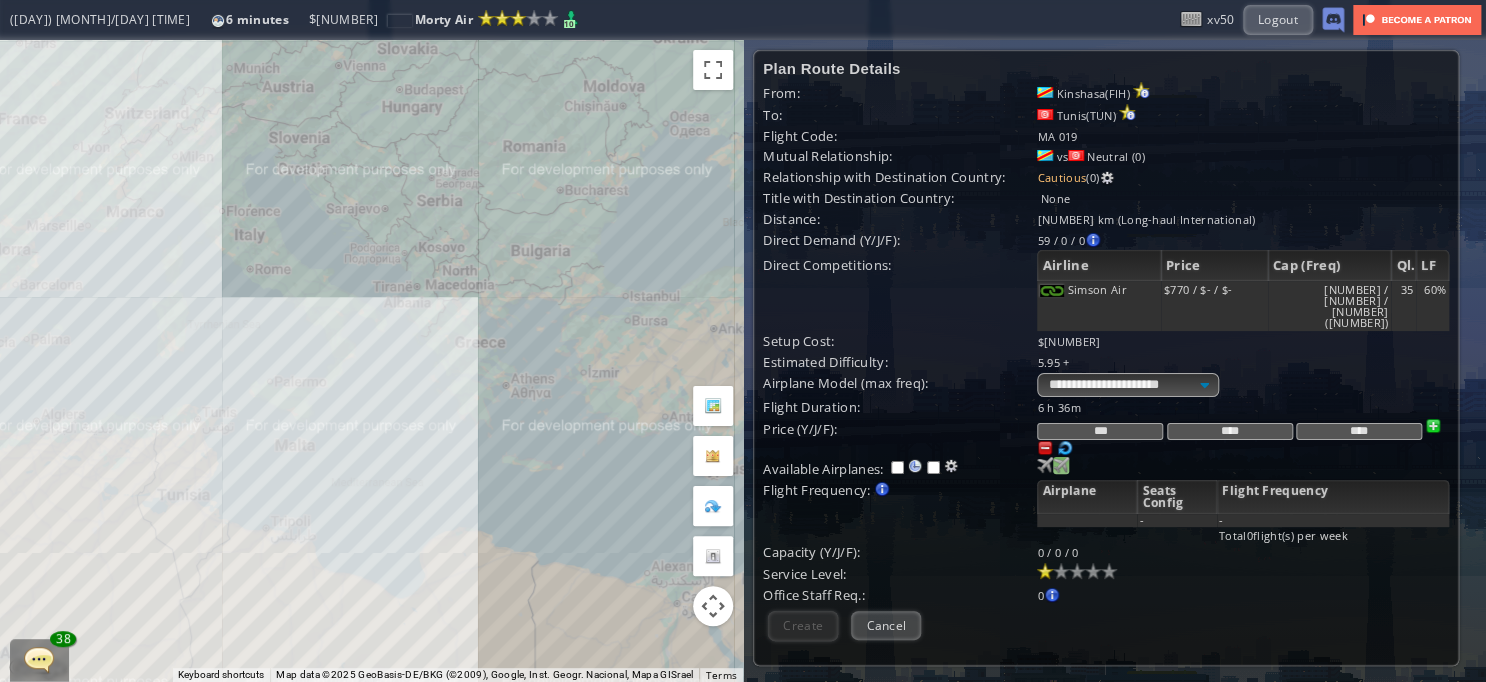 click at bounding box center (1045, 465) 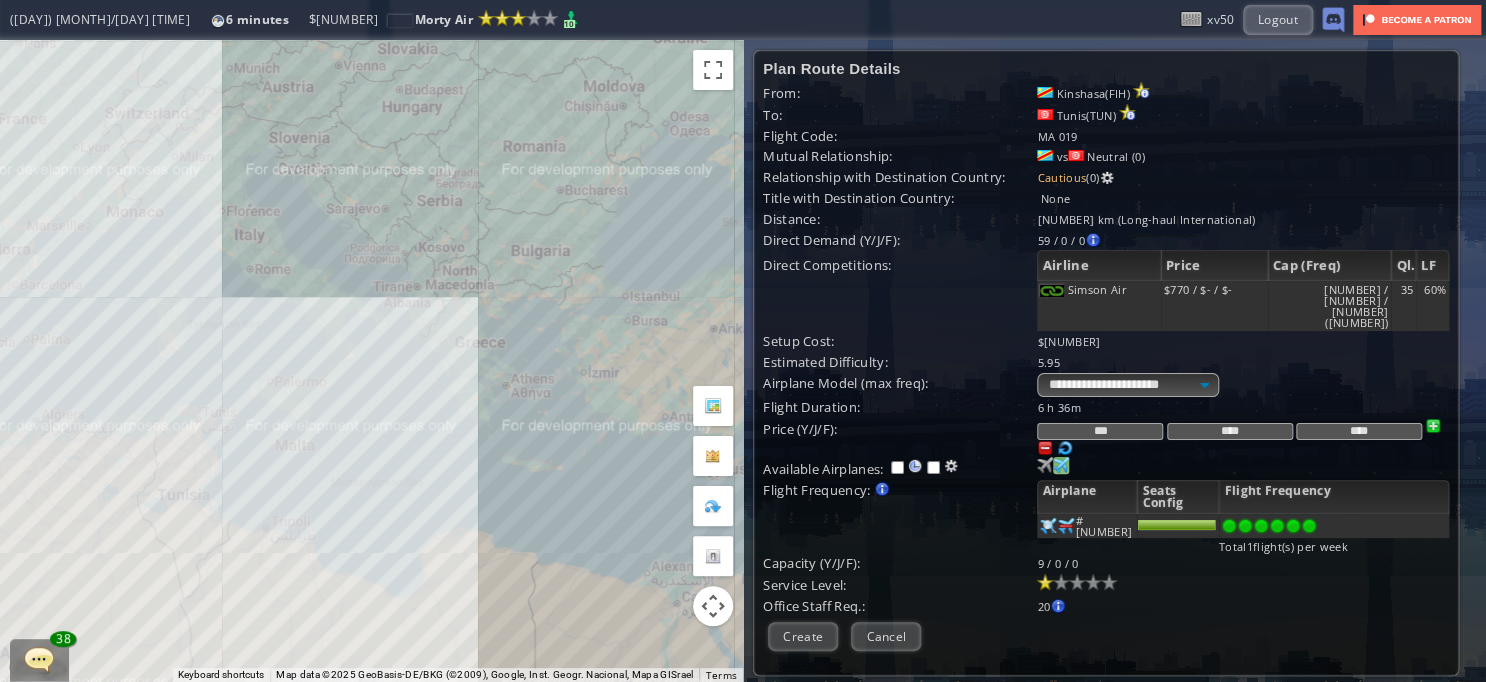 click at bounding box center [1309, 526] 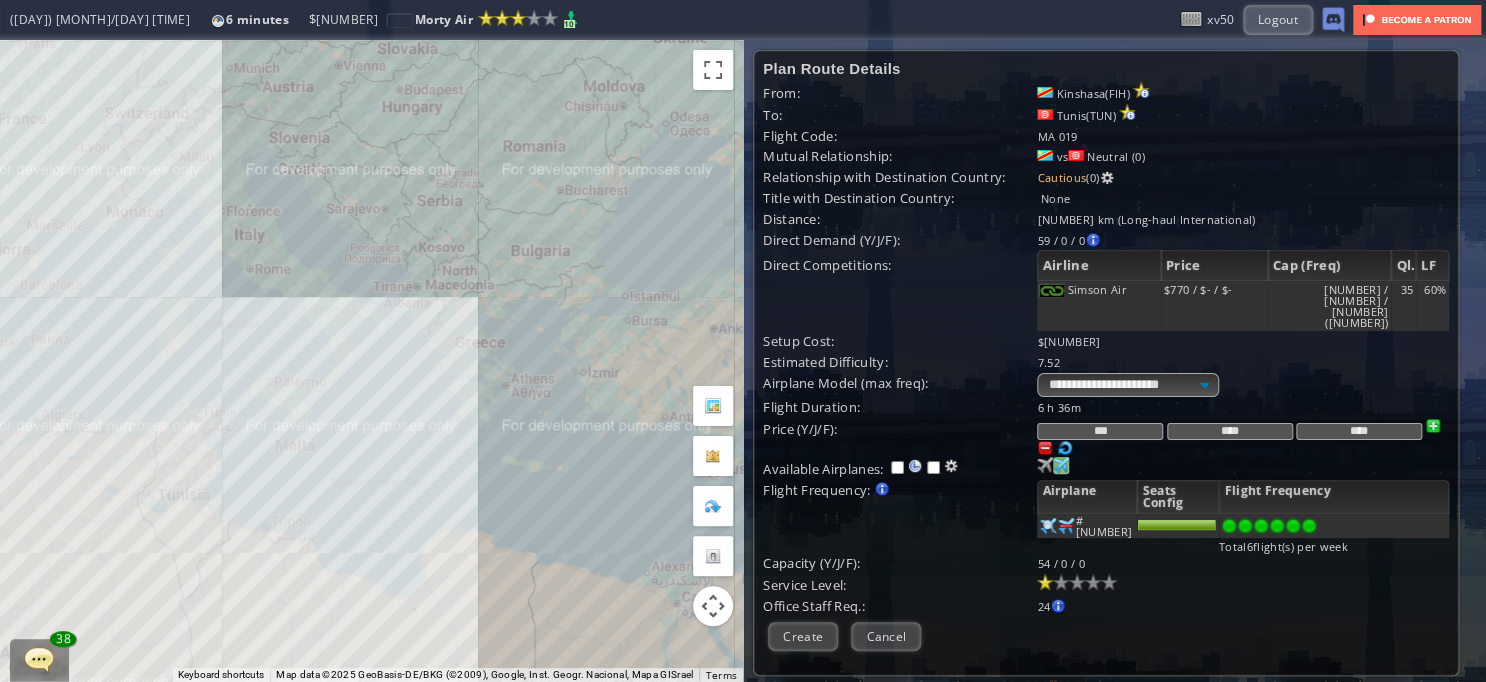 click at bounding box center [1045, 448] 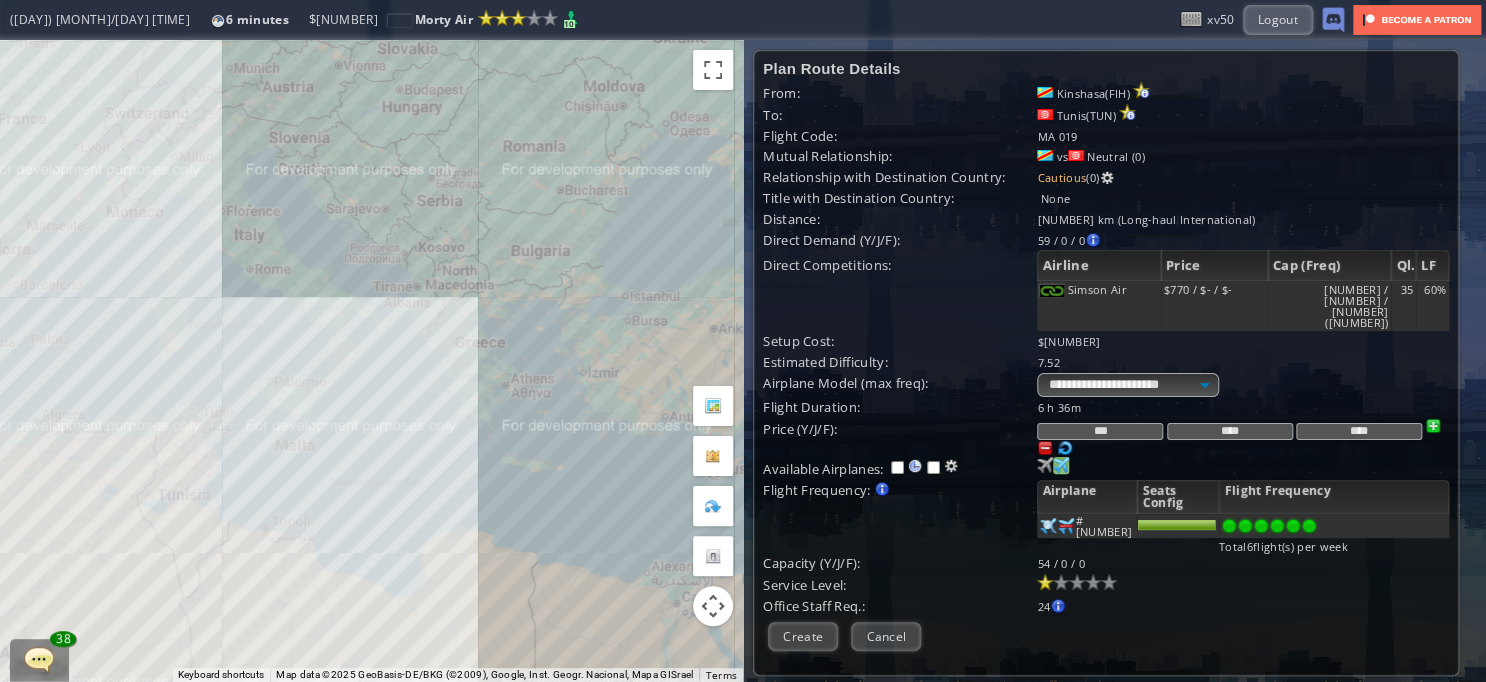 click at bounding box center (1045, 448) 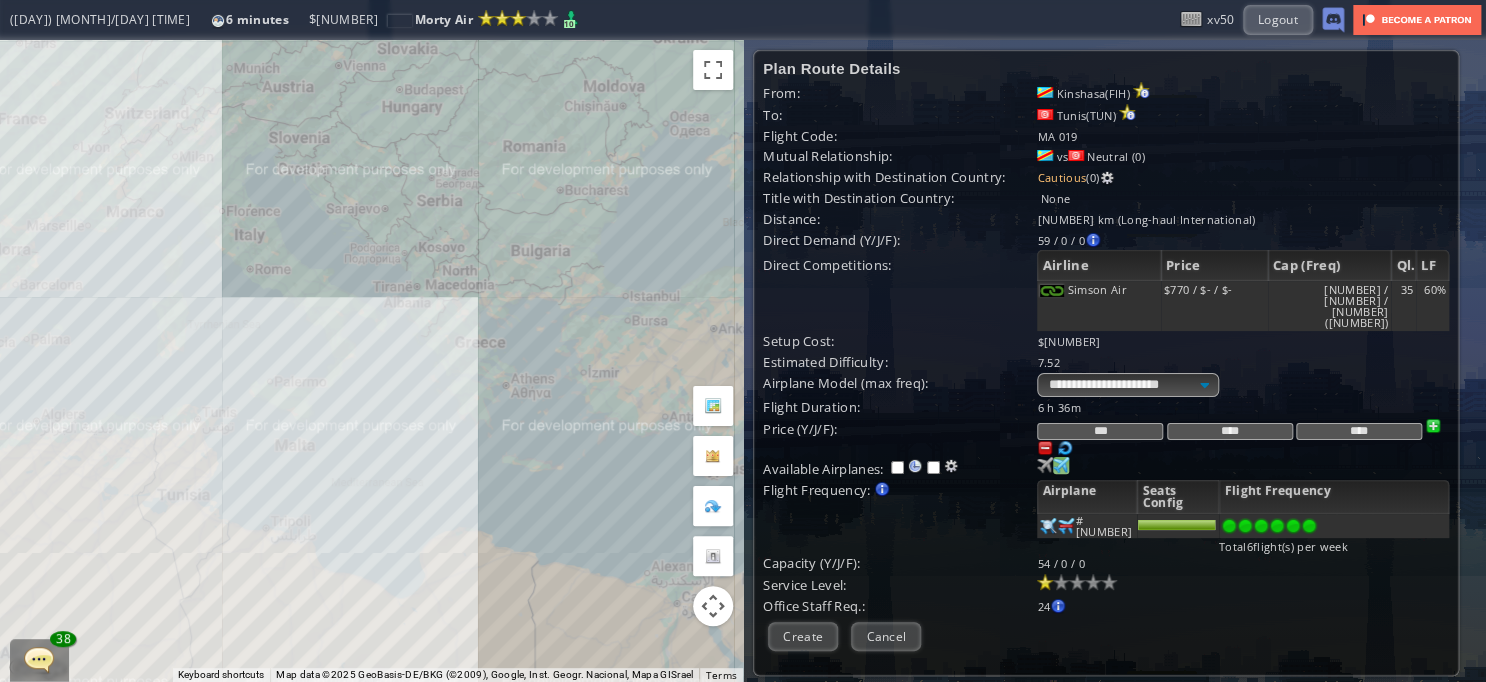 click on "Office Staff Req.:" at bounding box center (900, 407) 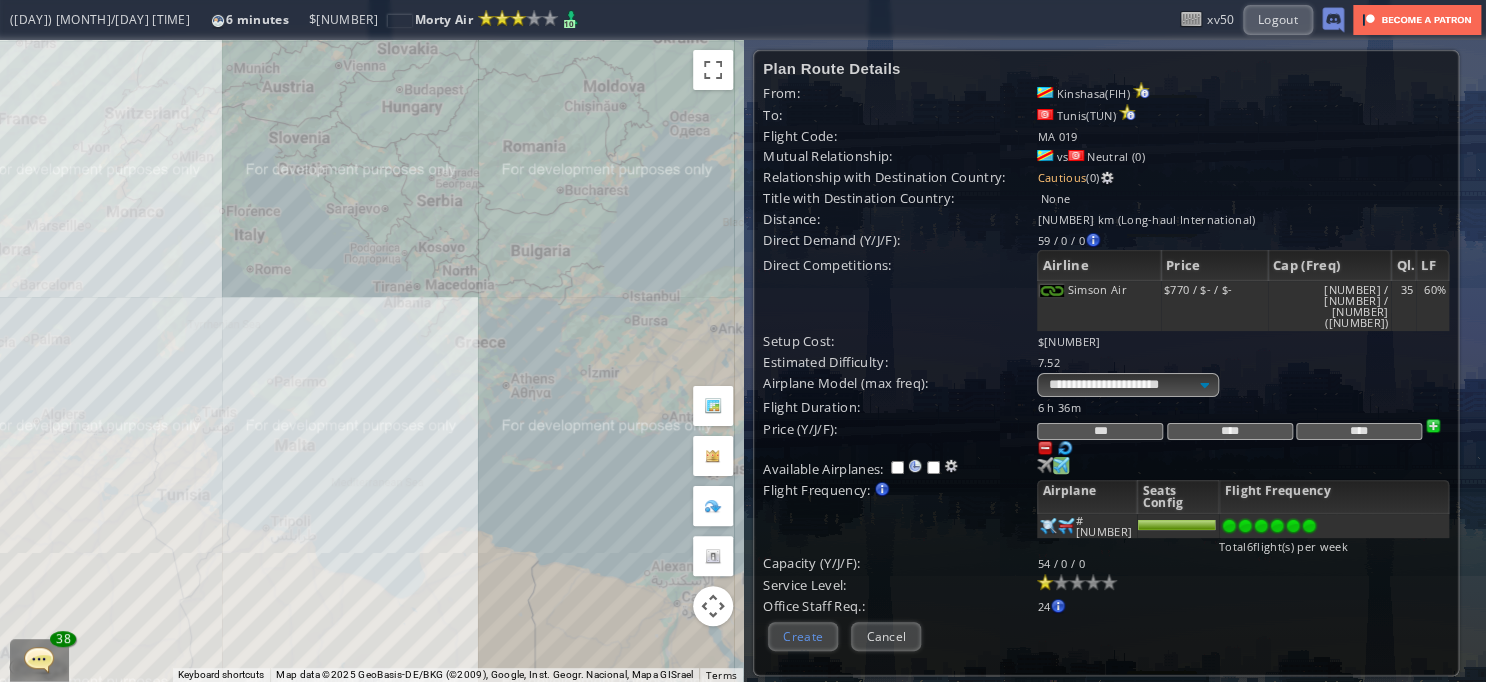 click on "Create" at bounding box center [803, 636] 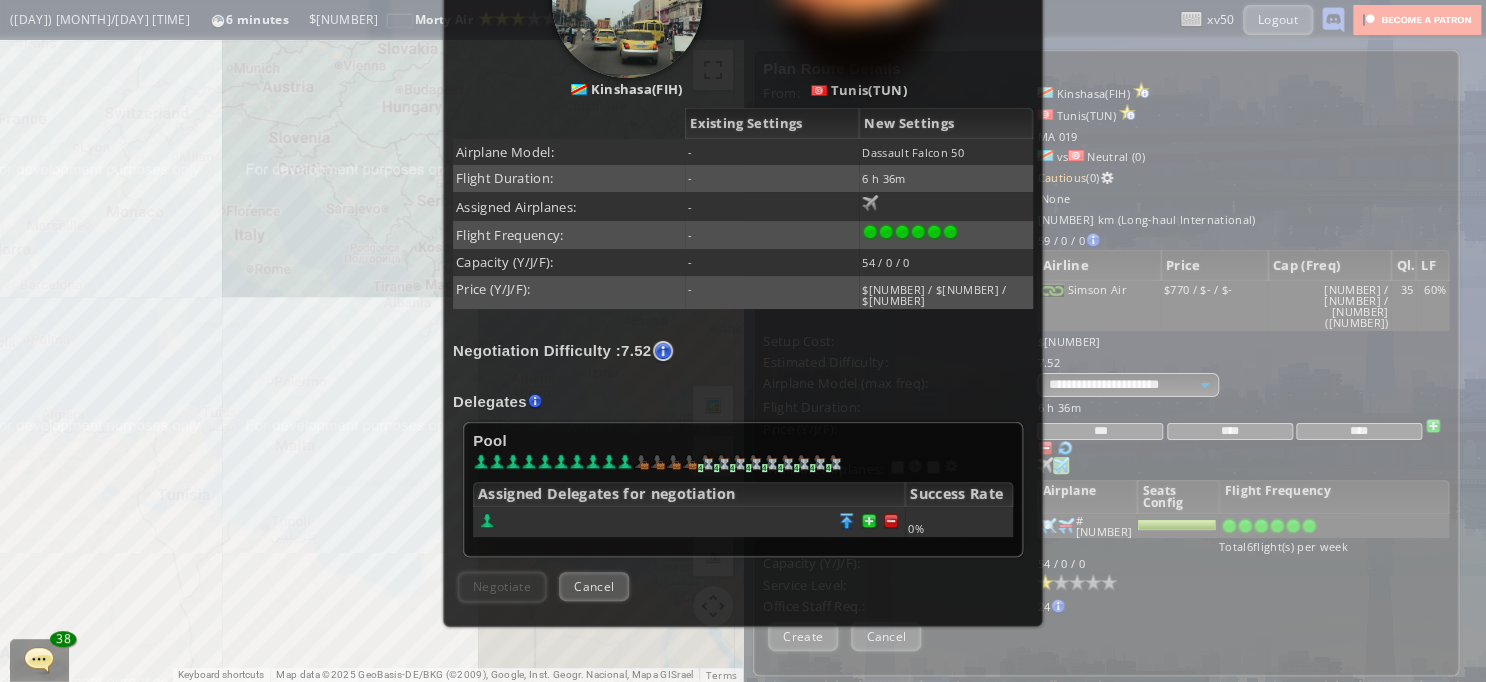scroll, scrollTop: 335, scrollLeft: 0, axis: vertical 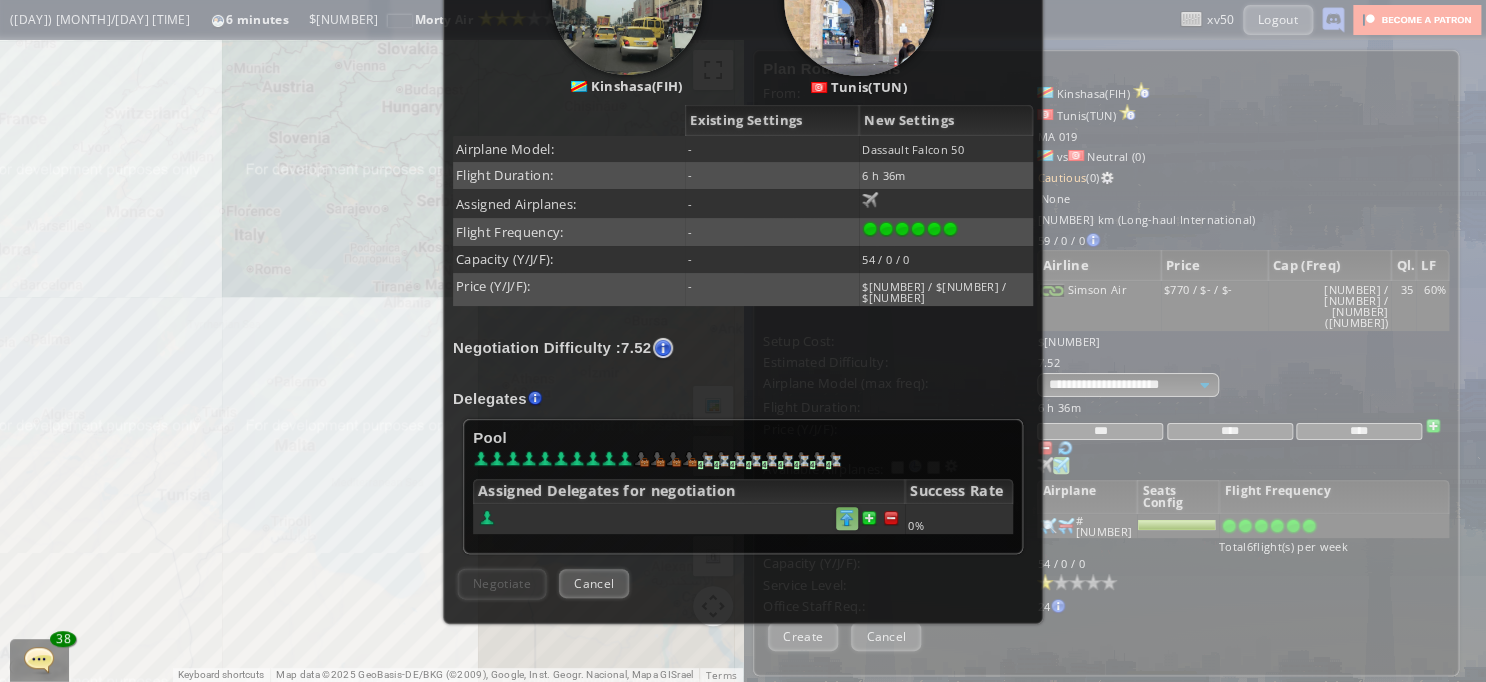click at bounding box center (847, 518) 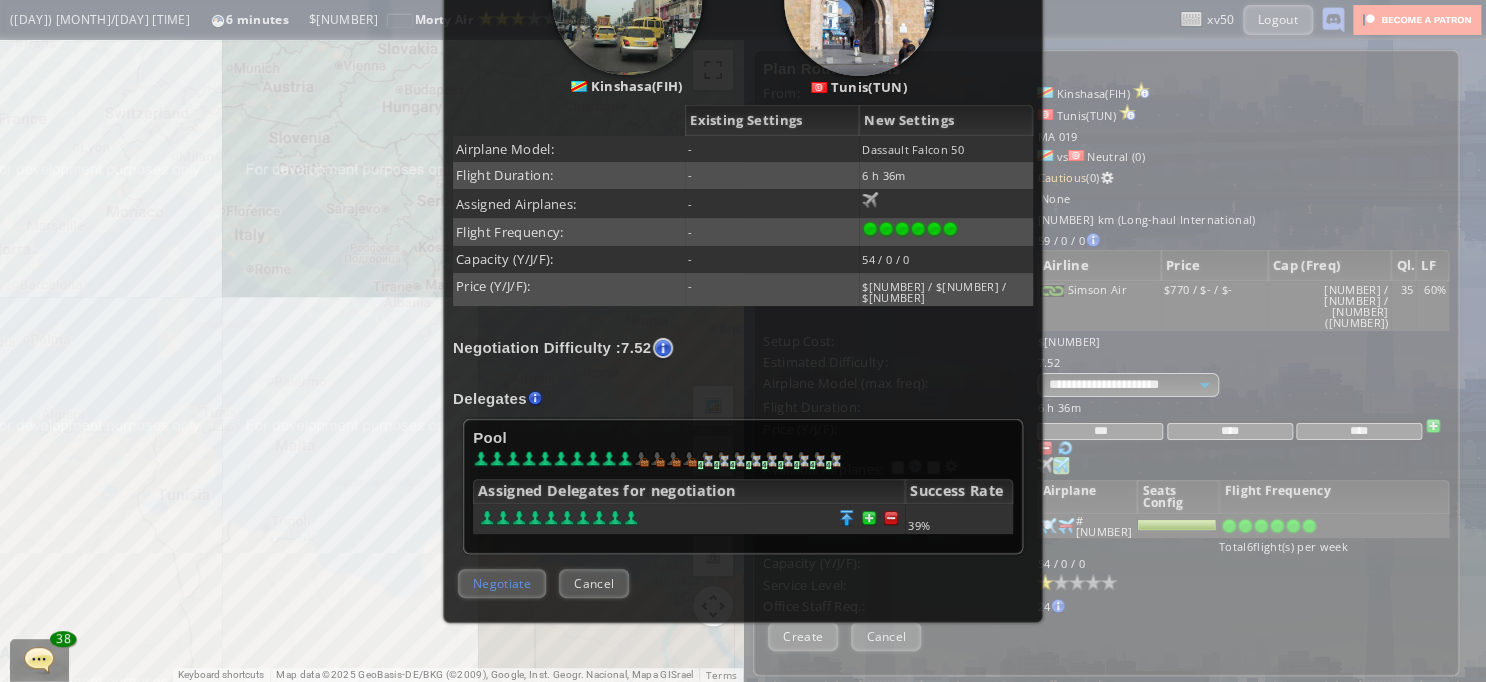 click on "Negotiate" at bounding box center (502, 583) 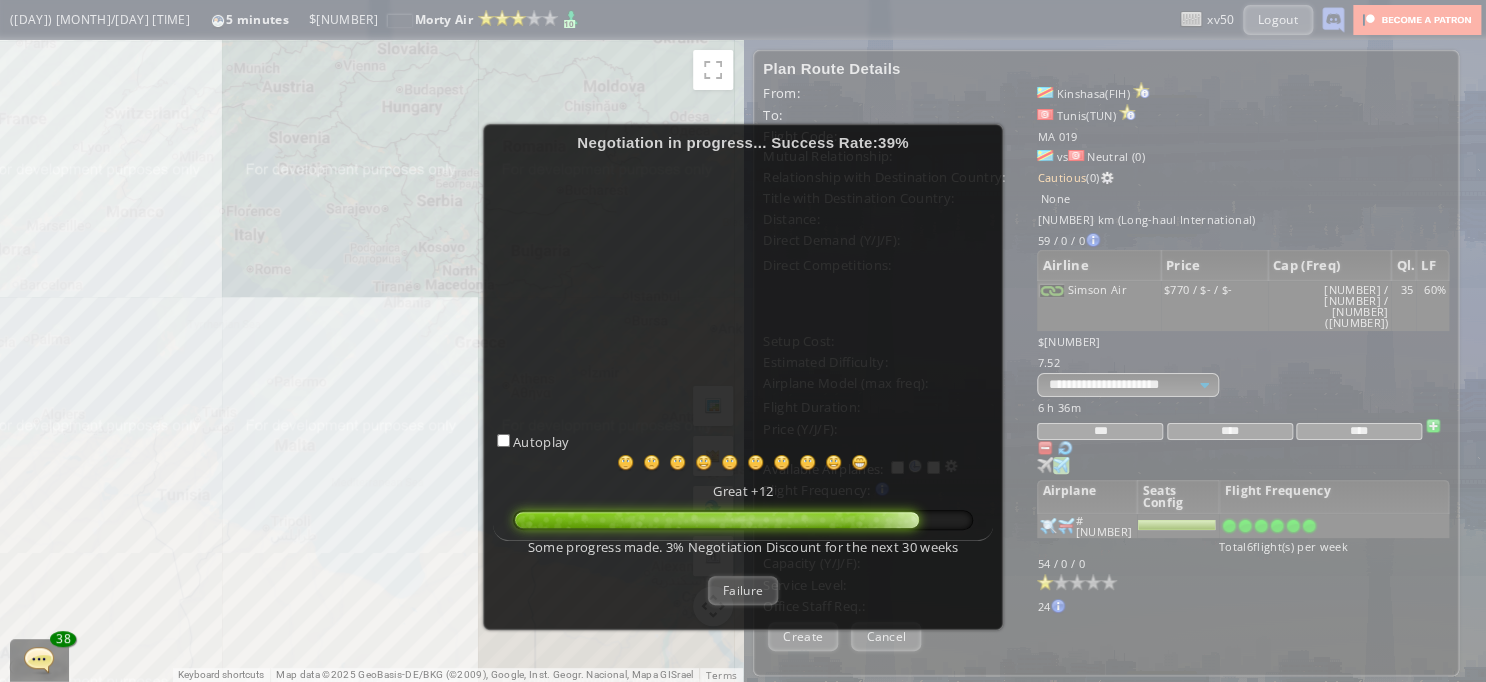 scroll, scrollTop: 104, scrollLeft: 0, axis: vertical 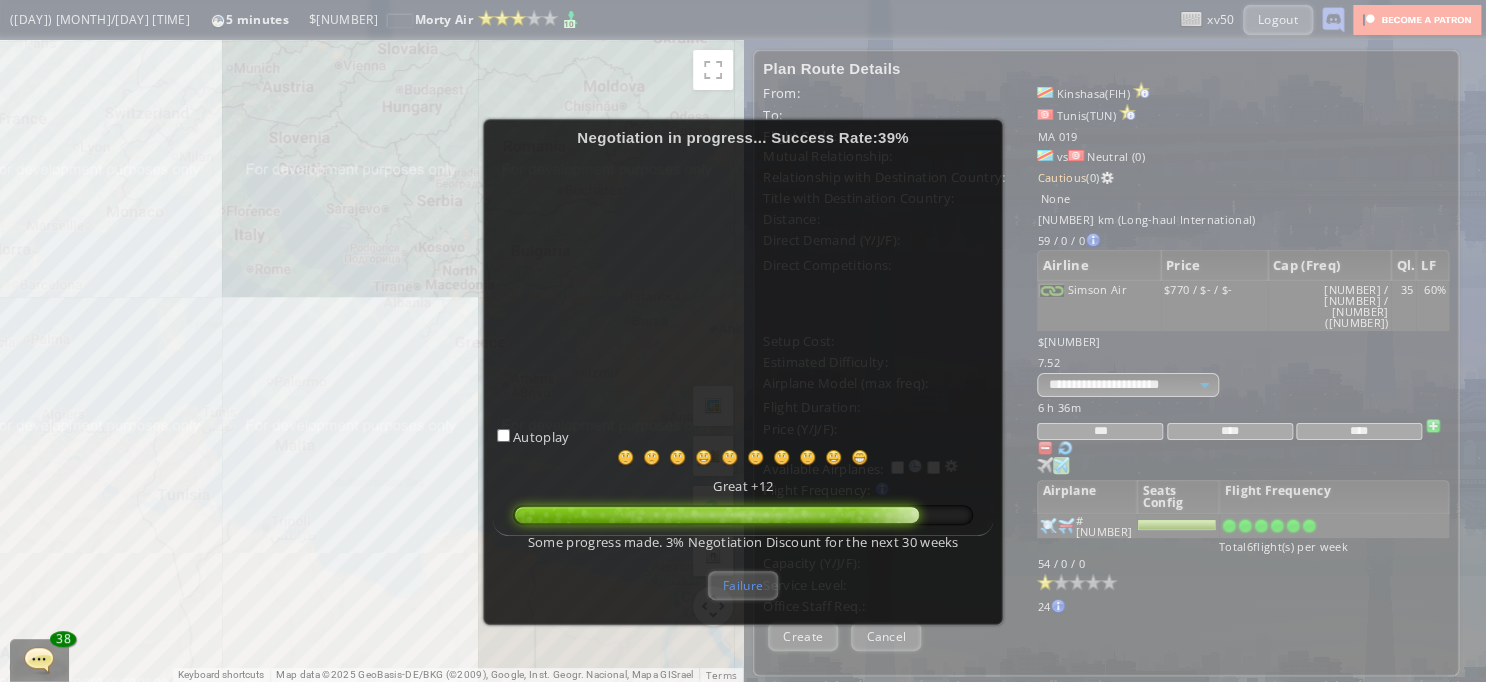 click on "Failure" at bounding box center [743, 585] 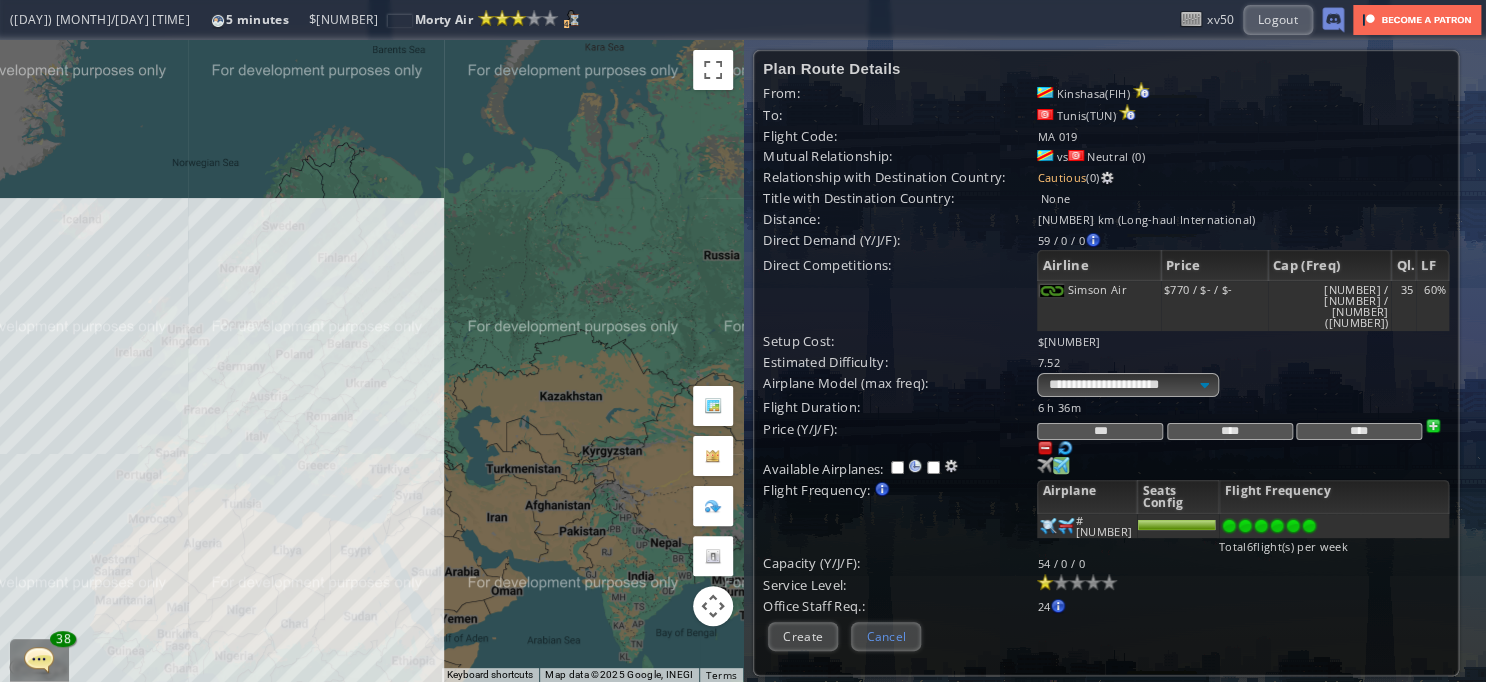 click on "Cancel" at bounding box center [886, 636] 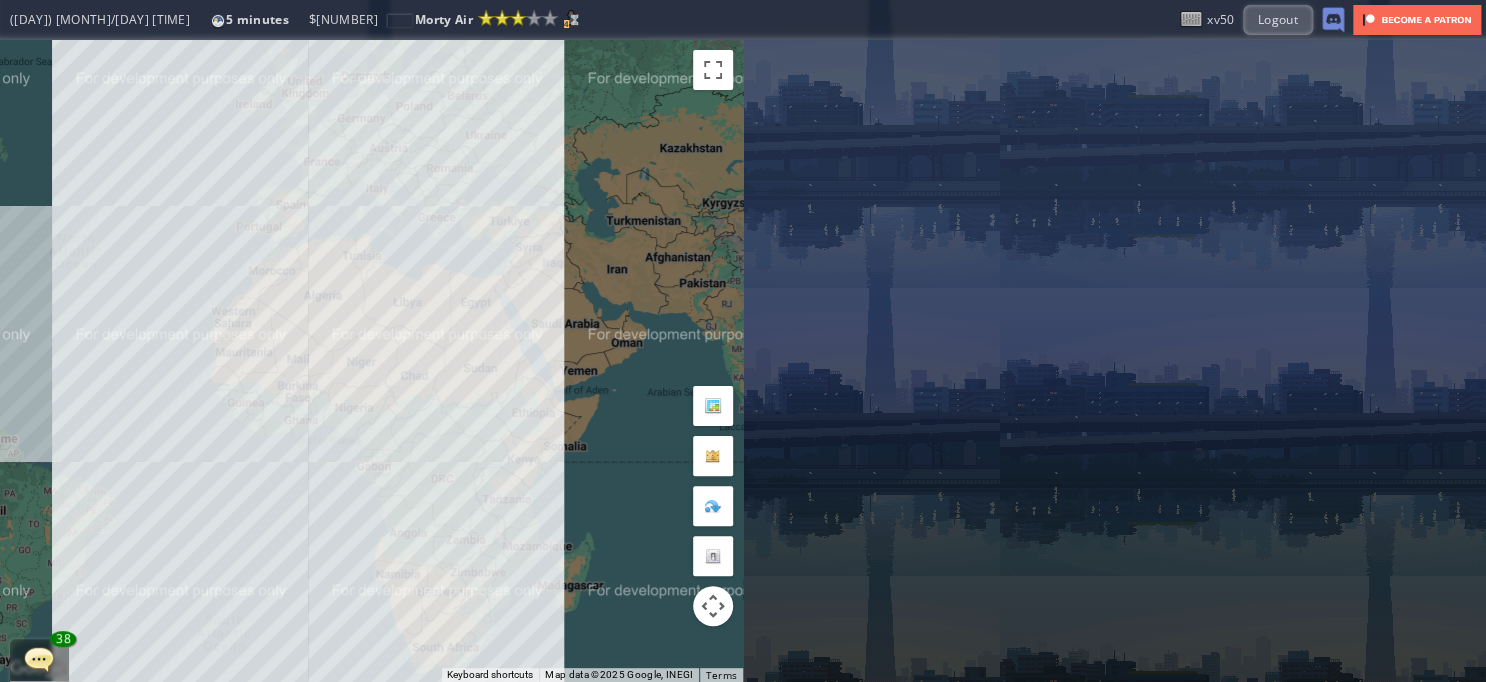drag, startPoint x: 321, startPoint y: 590, endPoint x: 462, endPoint y: 314, distance: 309.93063 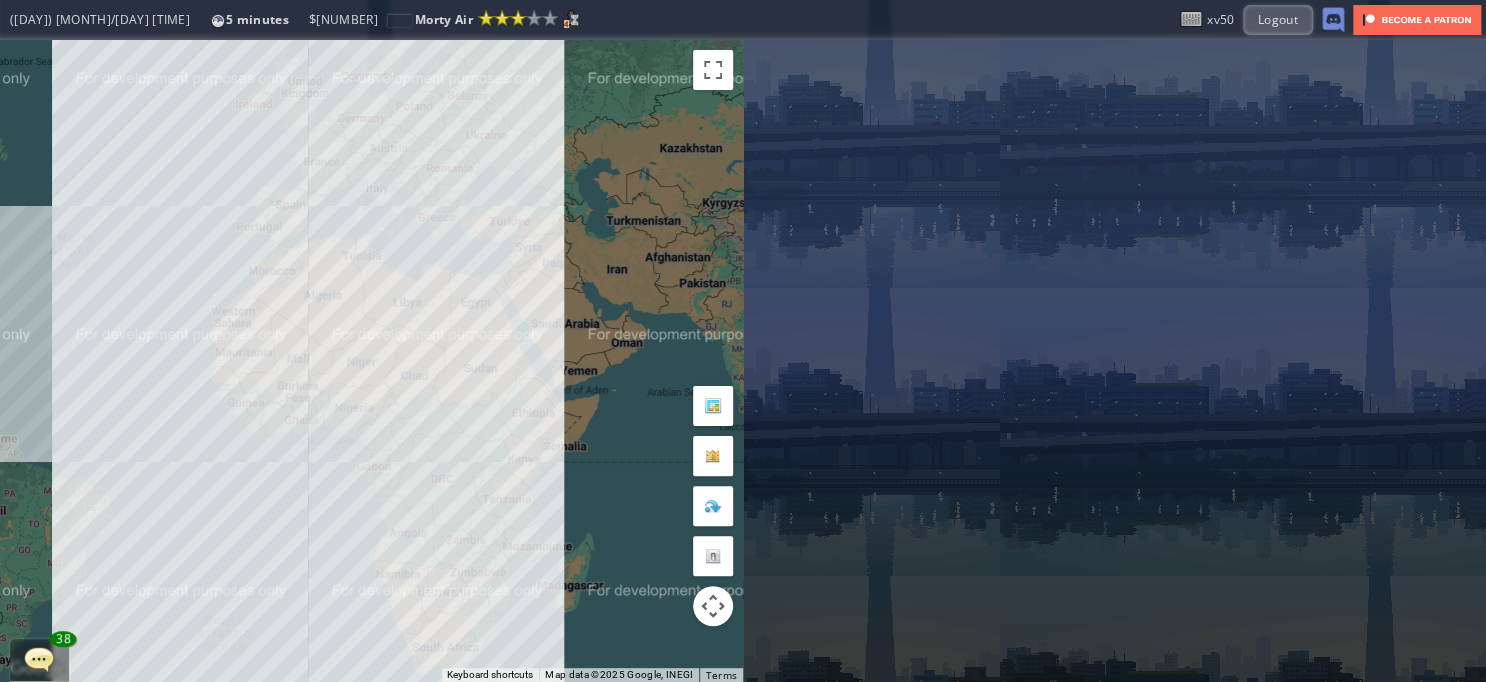 click on "To navigate, press the arrow keys." at bounding box center [371, 361] 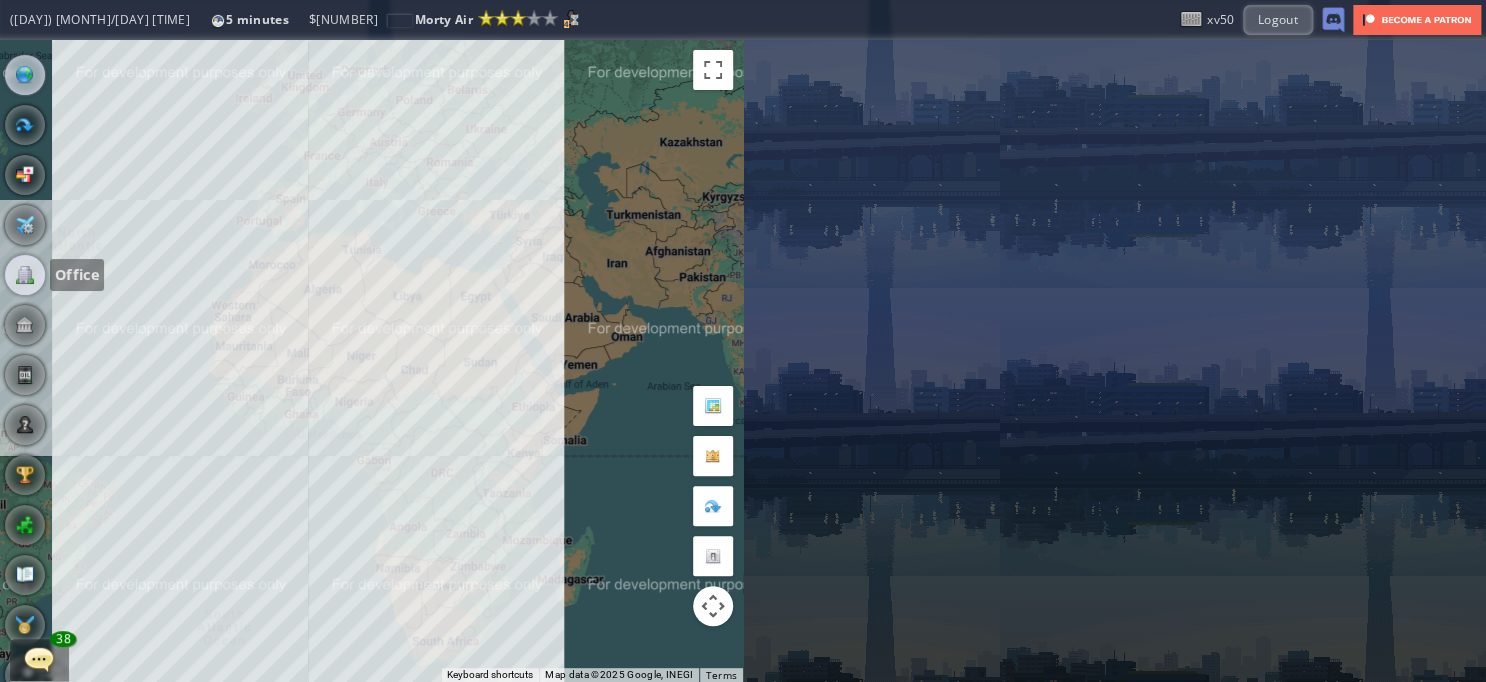 click at bounding box center (25, 275) 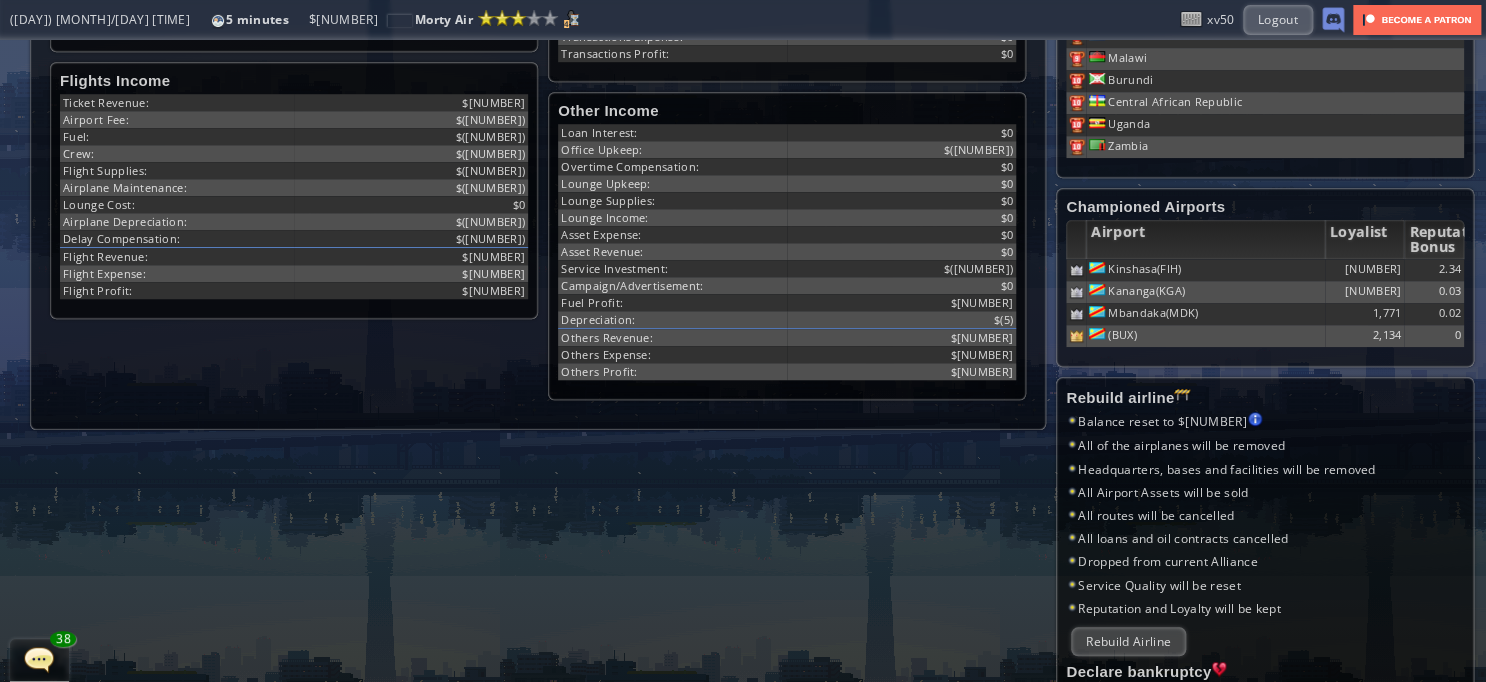scroll, scrollTop: 708, scrollLeft: 0, axis: vertical 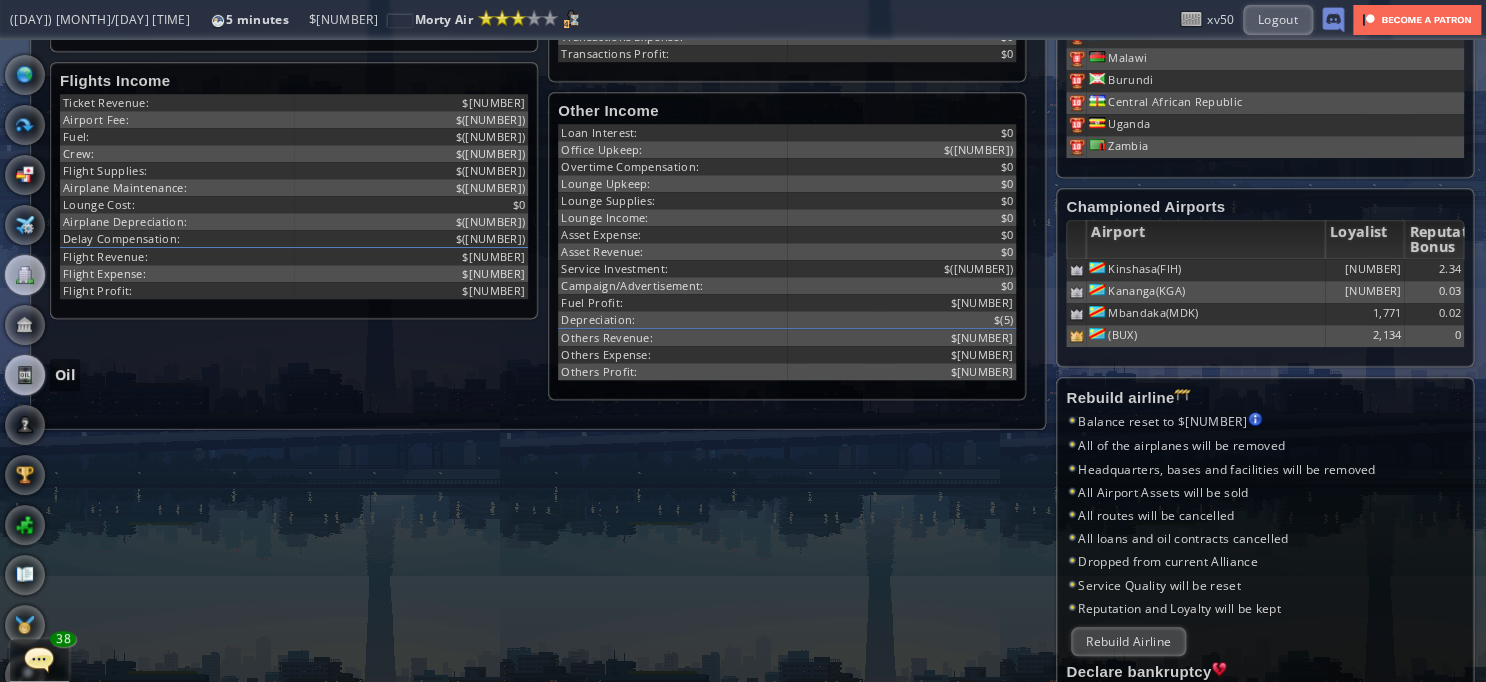 click at bounding box center [25, 375] 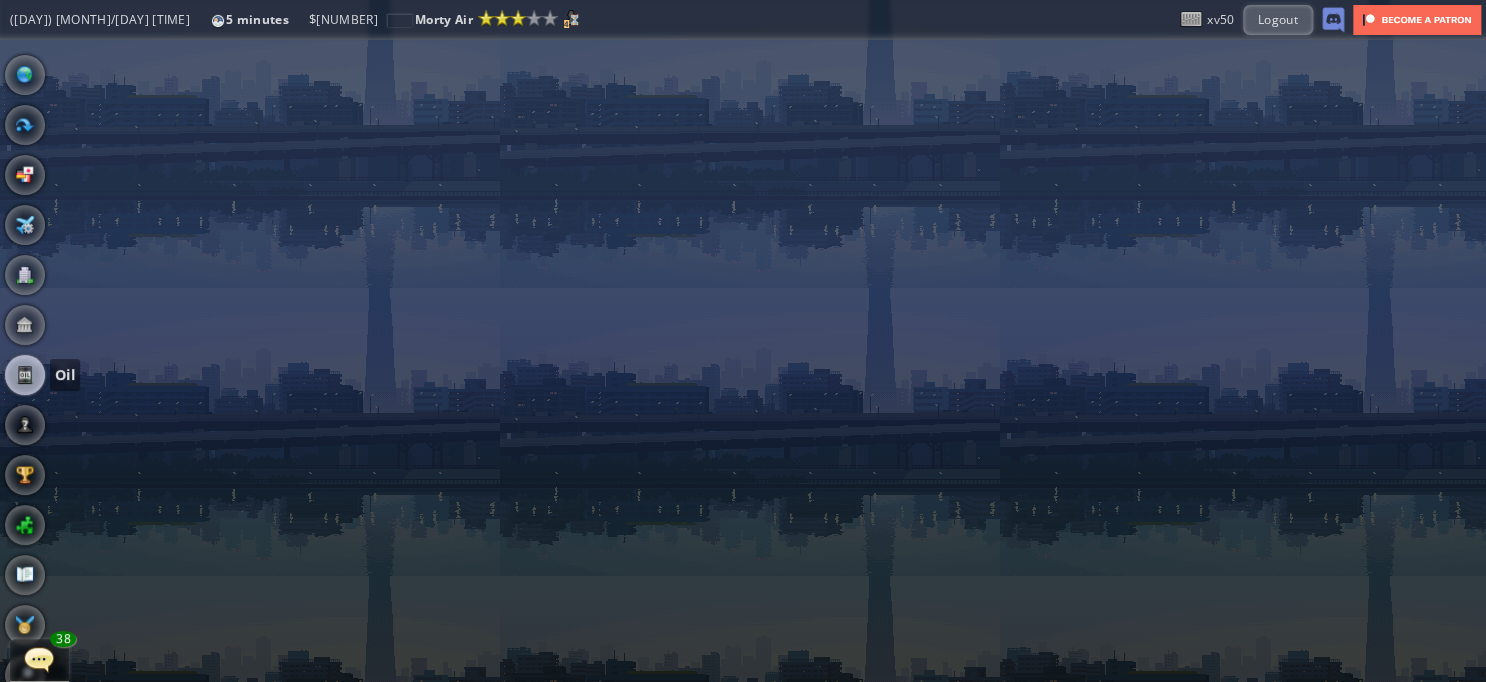 scroll, scrollTop: 0, scrollLeft: 0, axis: both 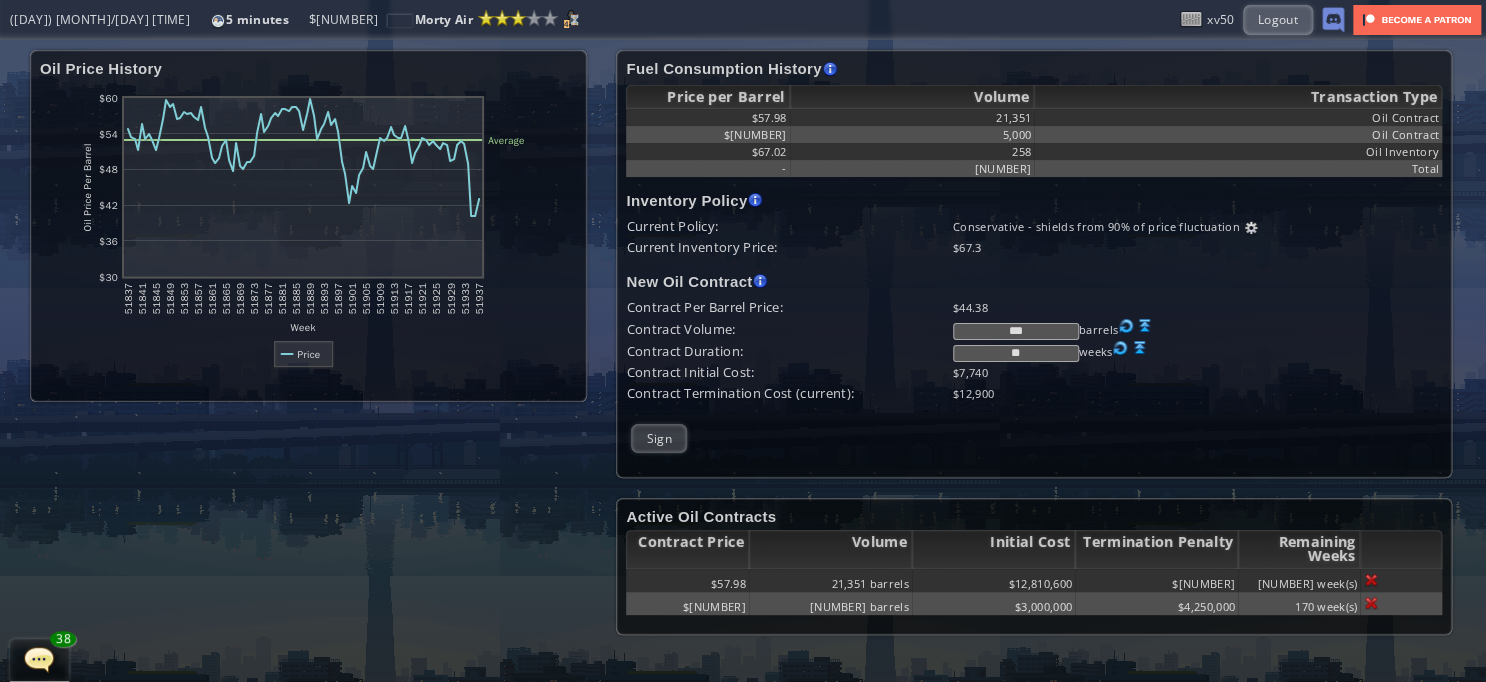 click at bounding box center [1145, 326] 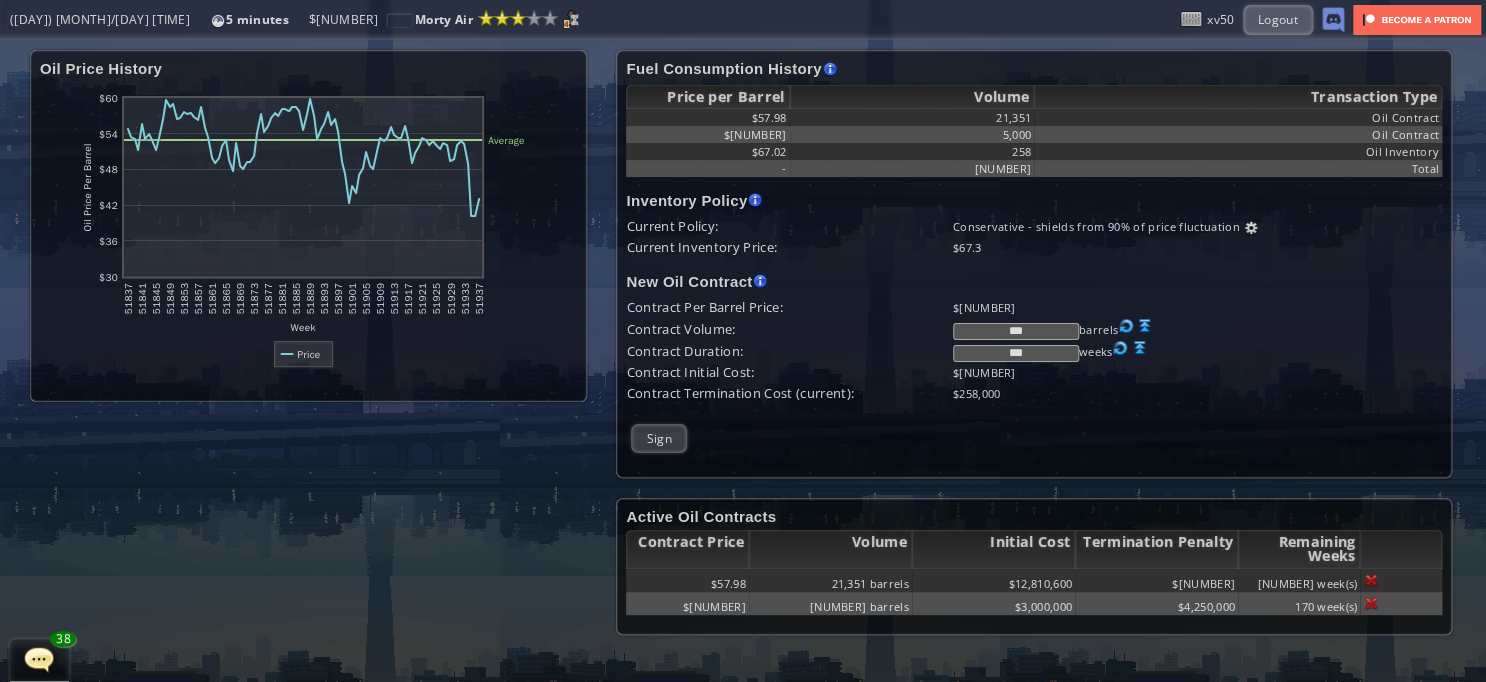 click at bounding box center (1251, 228) 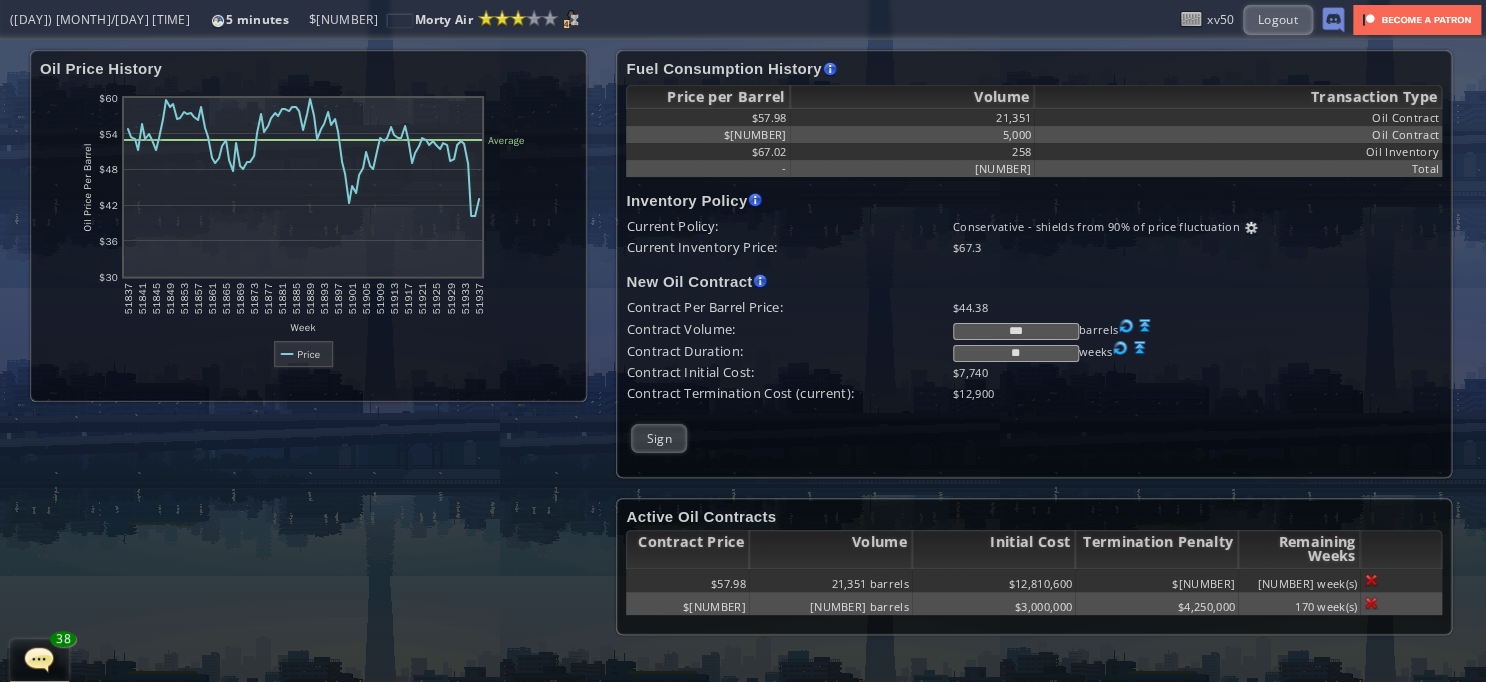 click at bounding box center [1371, 580] 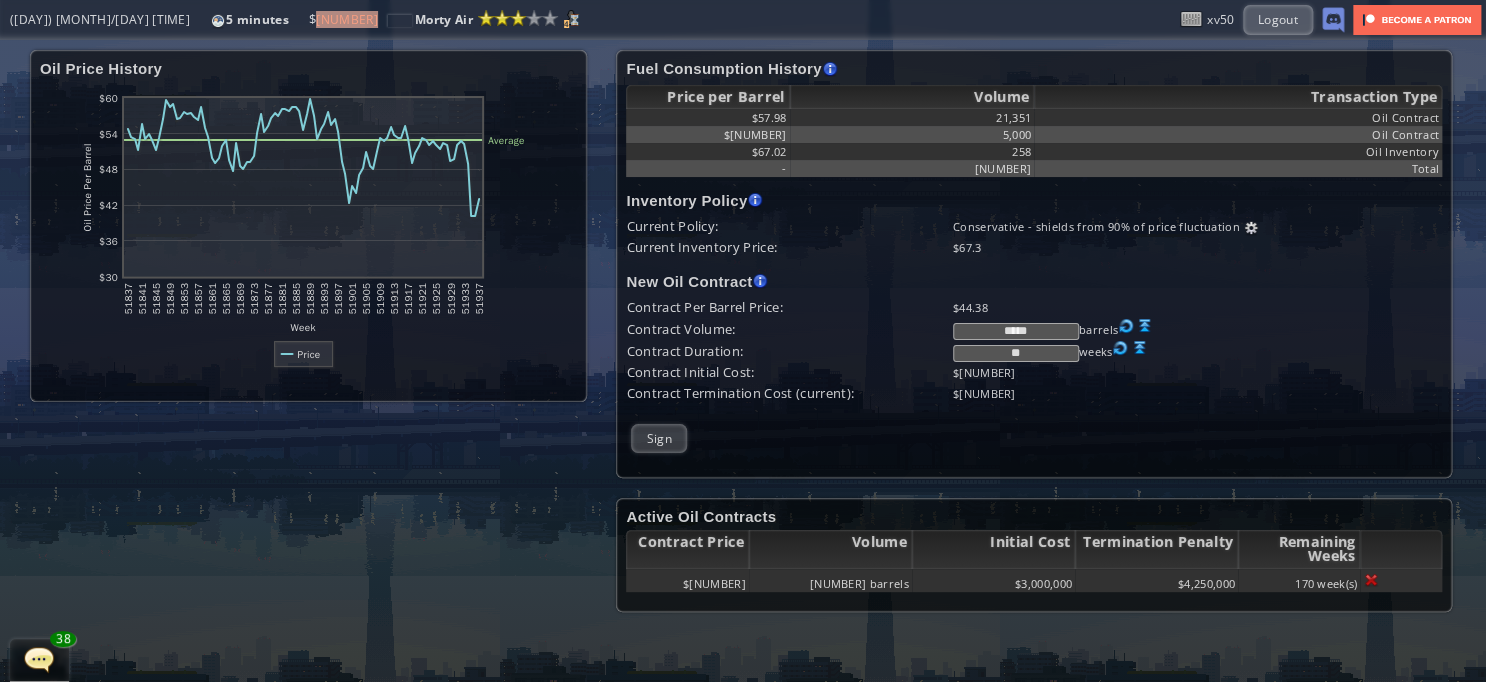 click at bounding box center [1145, 326] 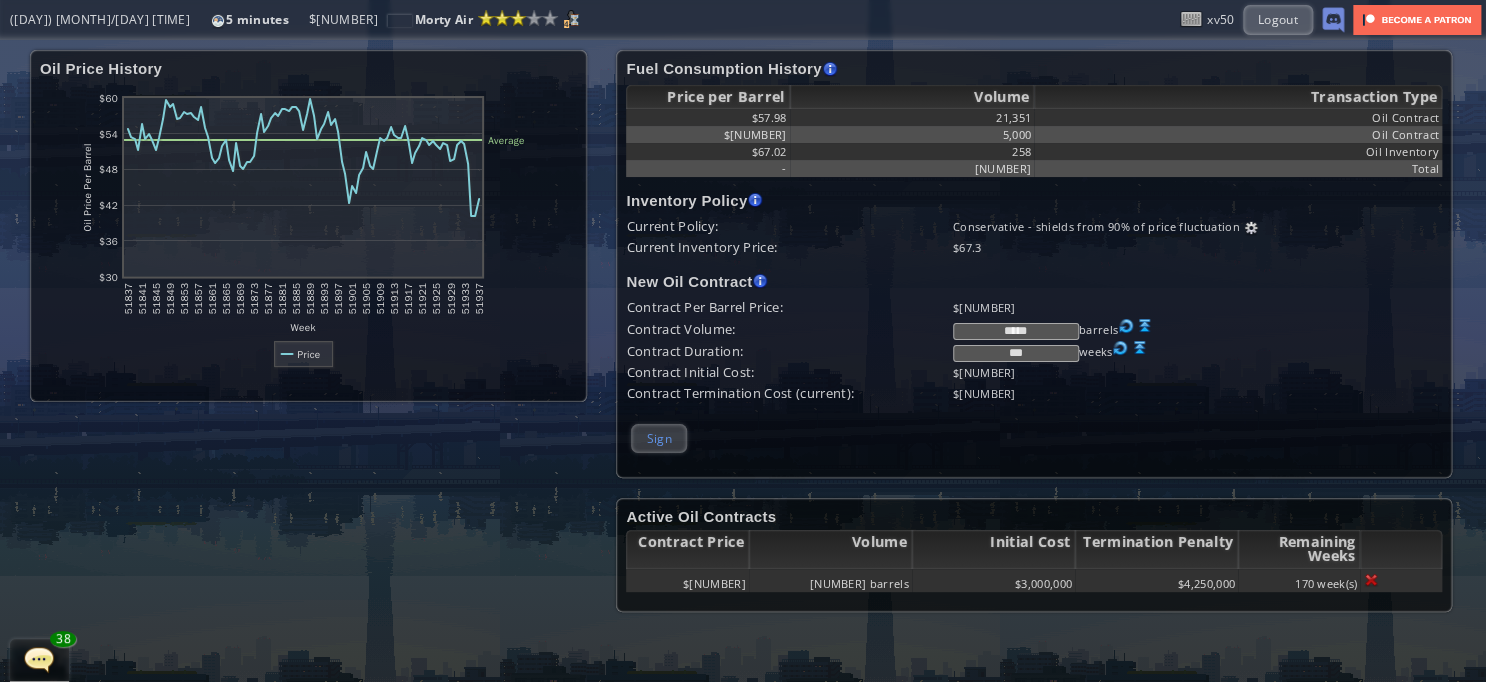 click on "Sign" at bounding box center (658, 438) 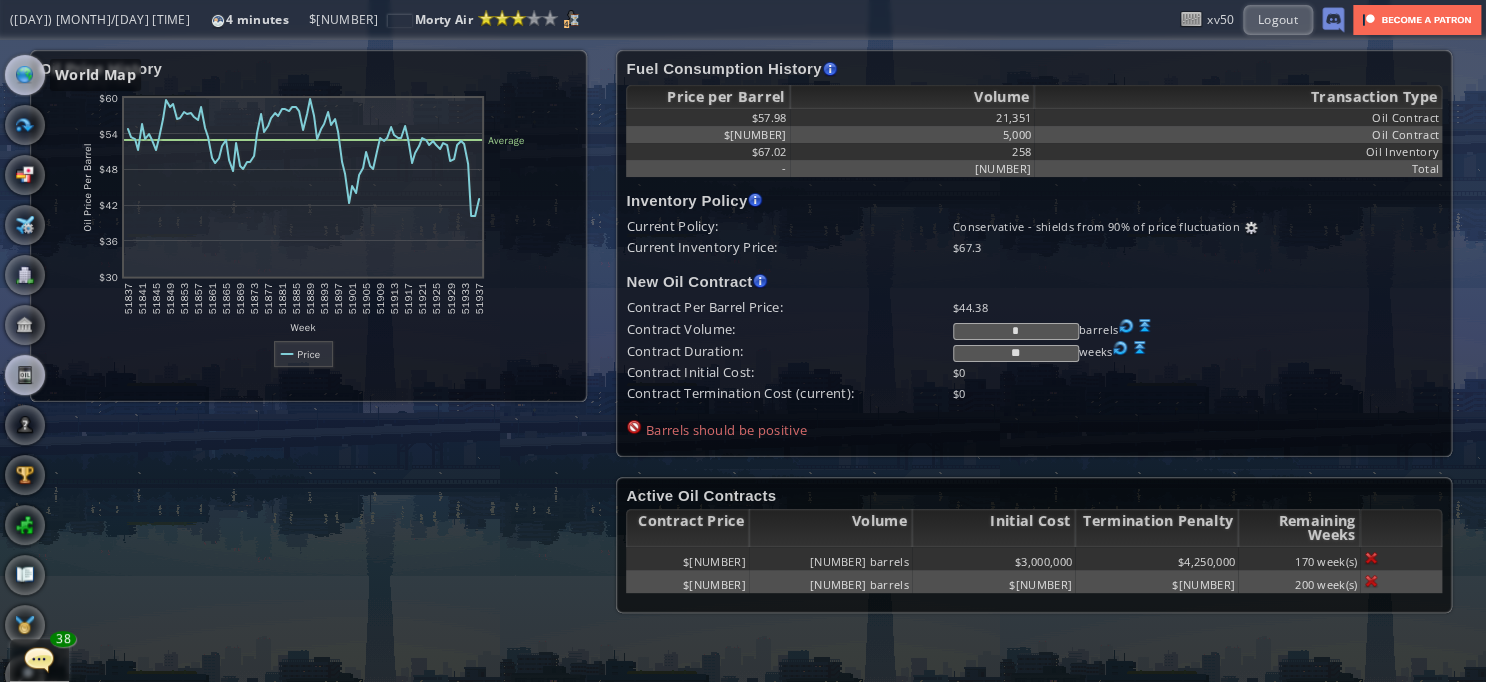 click at bounding box center [25, 75] 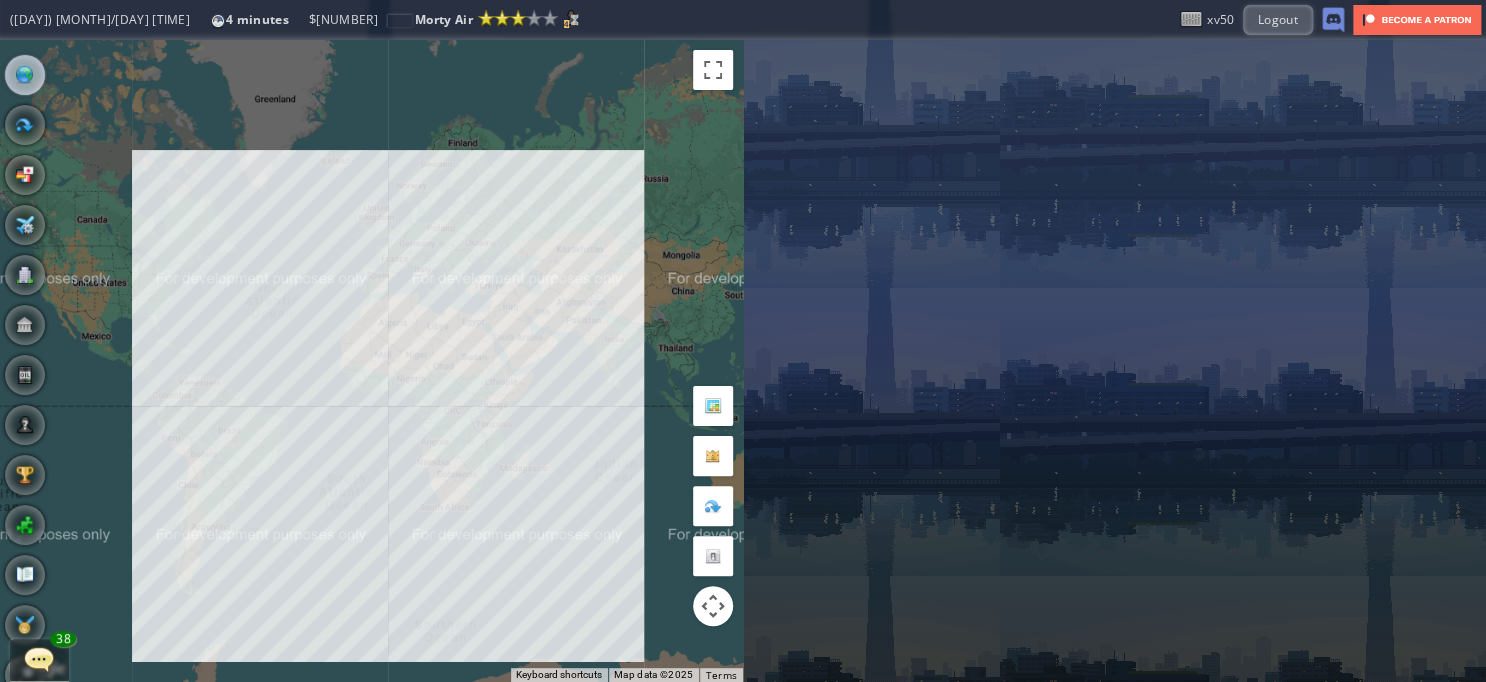 drag, startPoint x: 459, startPoint y: 354, endPoint x: 548, endPoint y: 411, distance: 105.68822 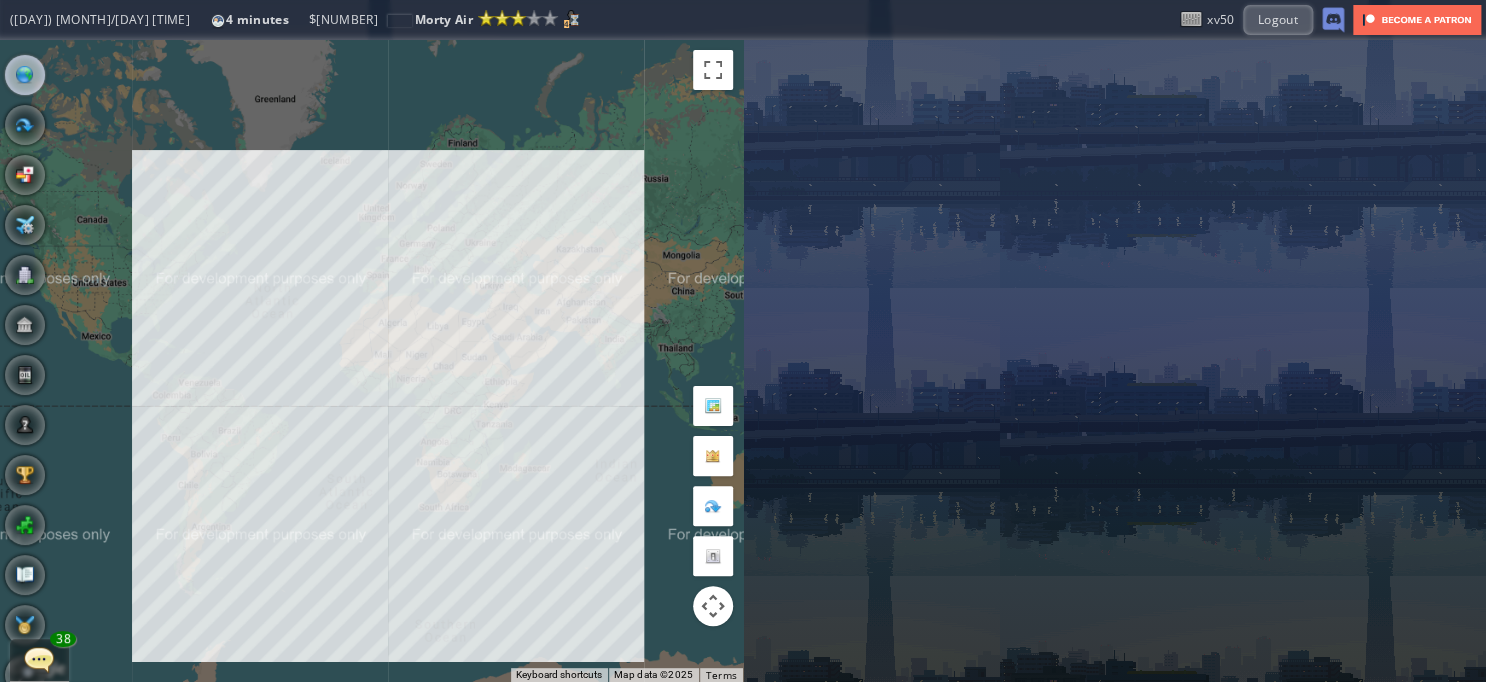 click on "To navigate, press the arrow keys." at bounding box center (371, 361) 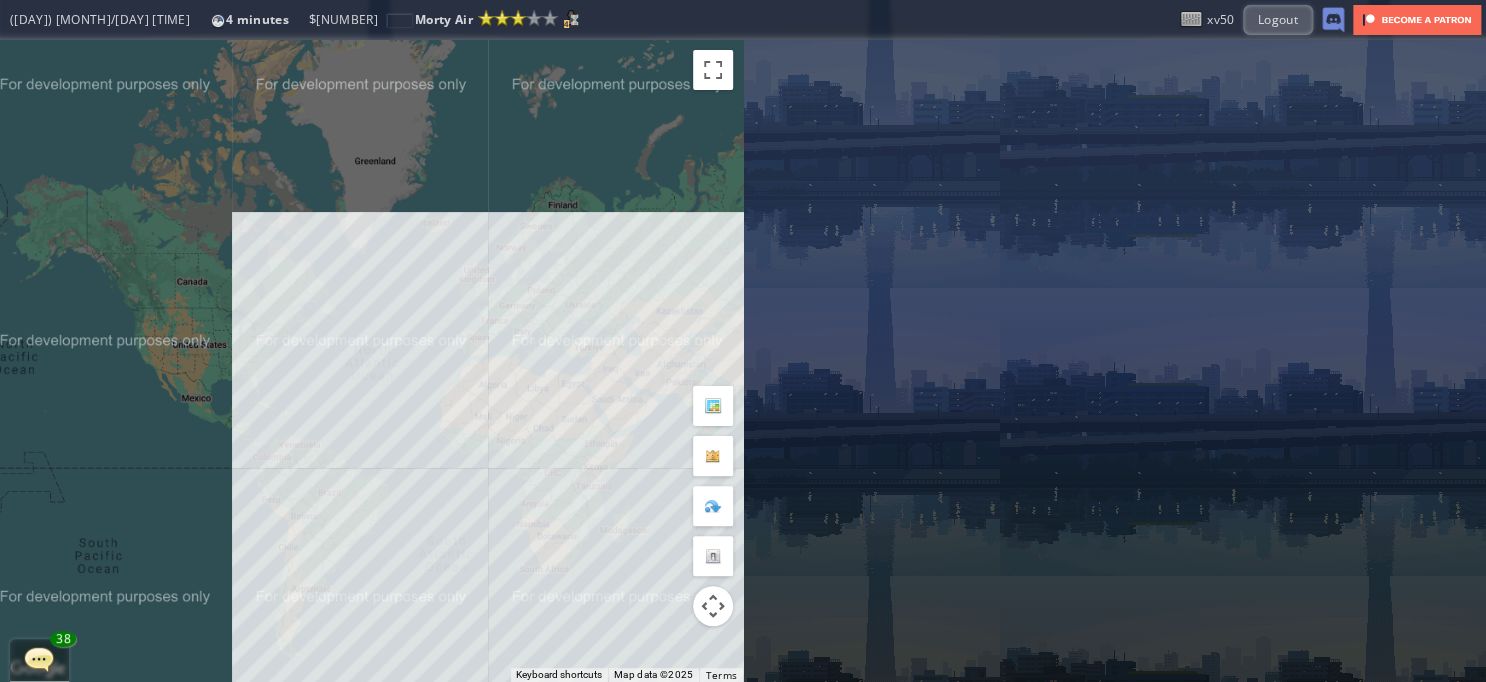 click on "To navigate, press the arrow keys." at bounding box center [371, 361] 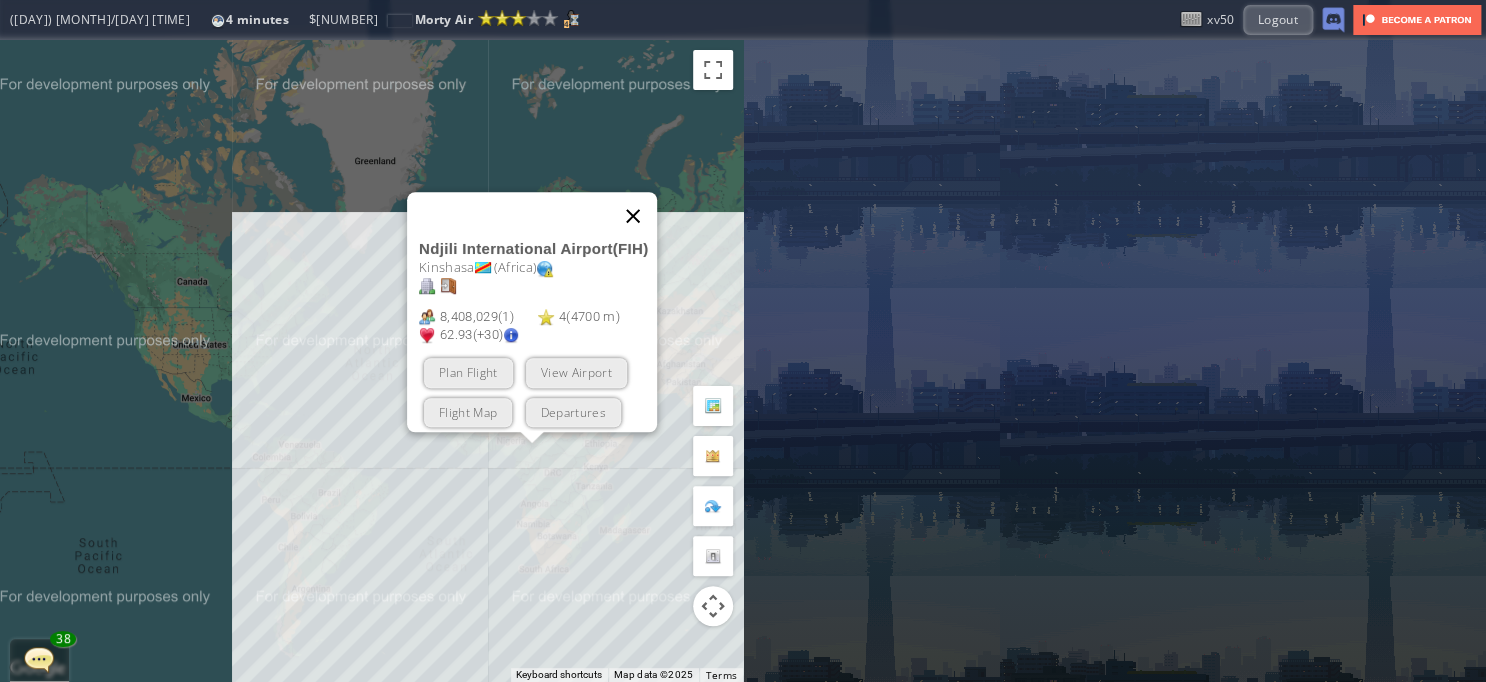 click at bounding box center (633, 216) 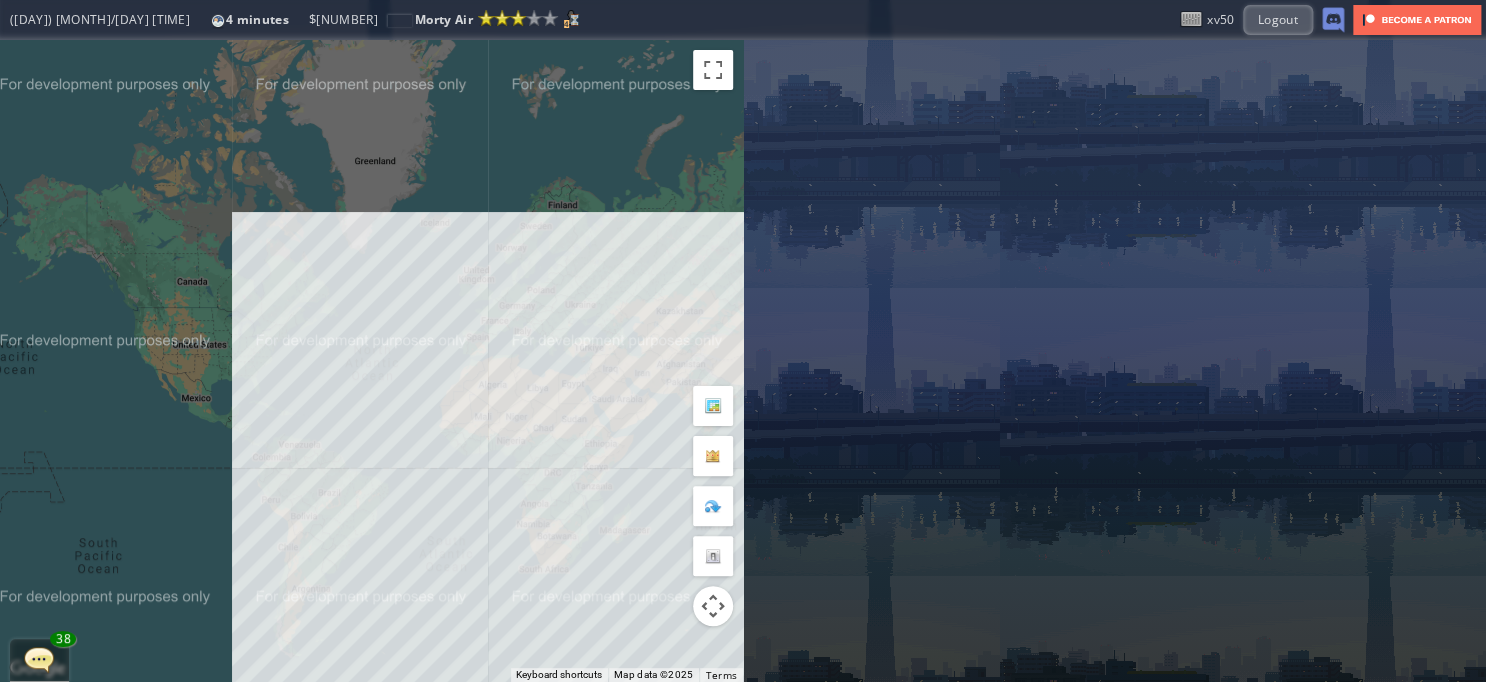 click on "To navigate, press the arrow keys." at bounding box center (371, 361) 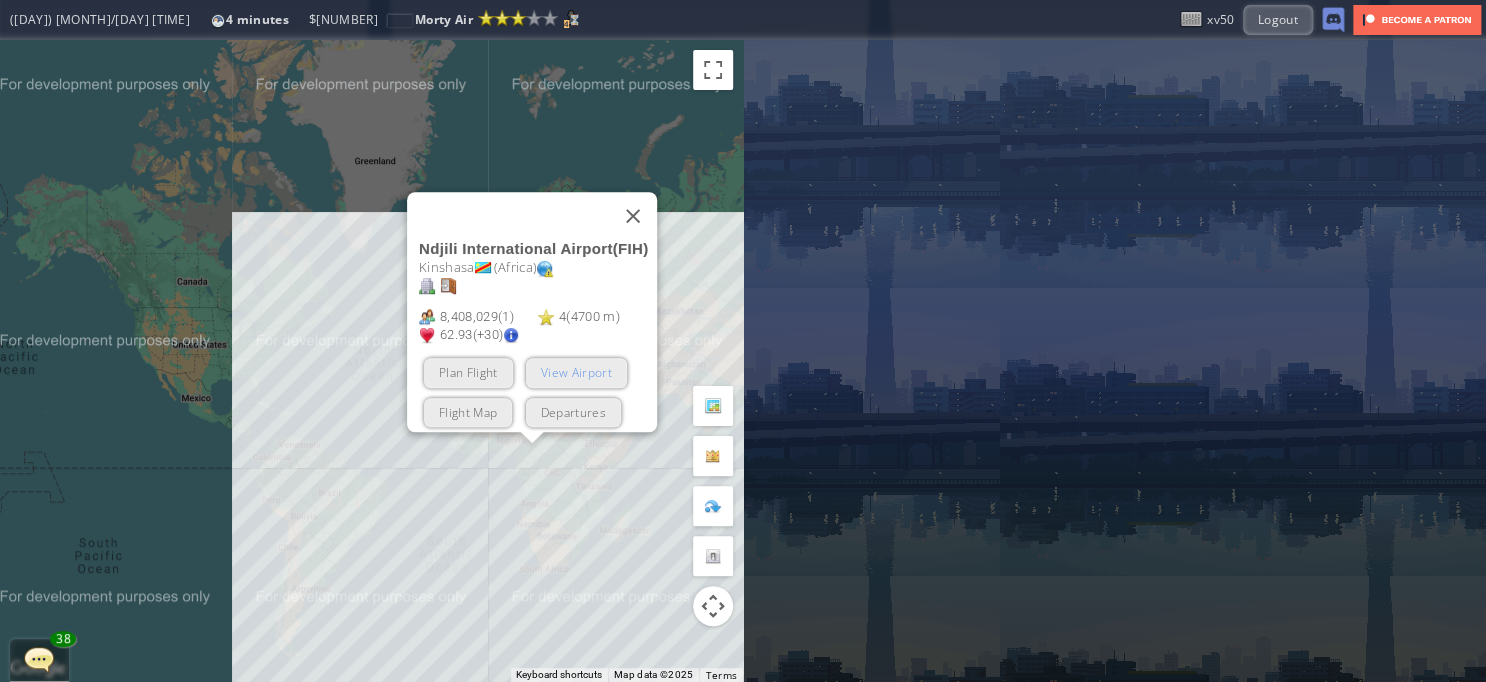 click on "View Airport" at bounding box center (575, 373) 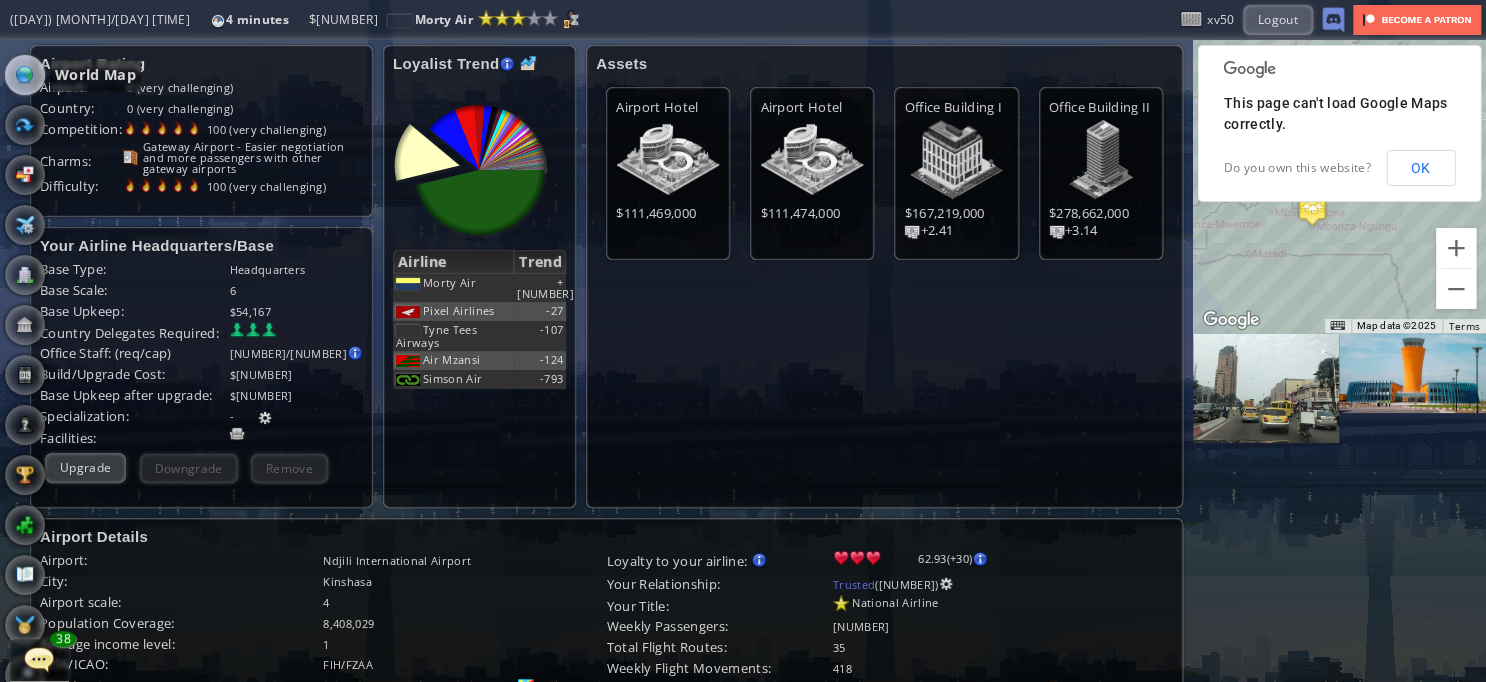 click at bounding box center (25, 75) 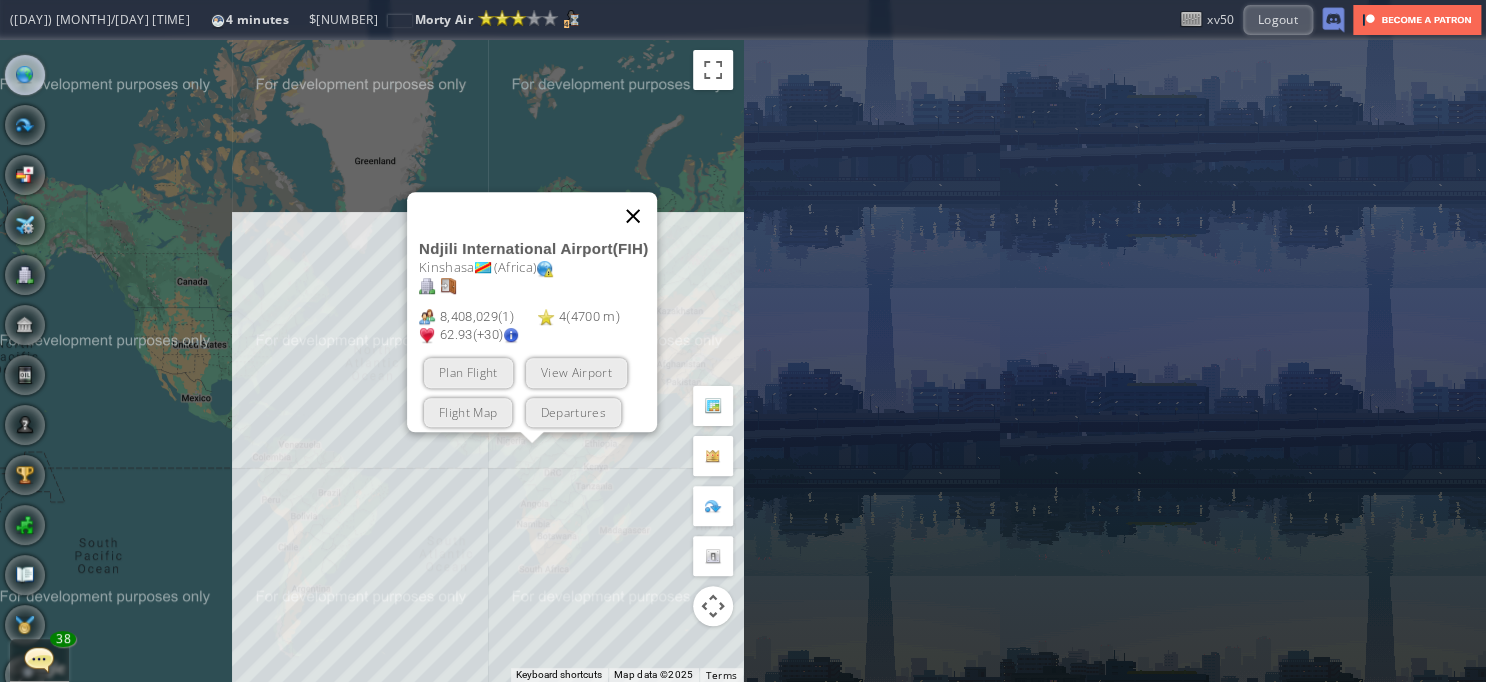 click at bounding box center [633, 216] 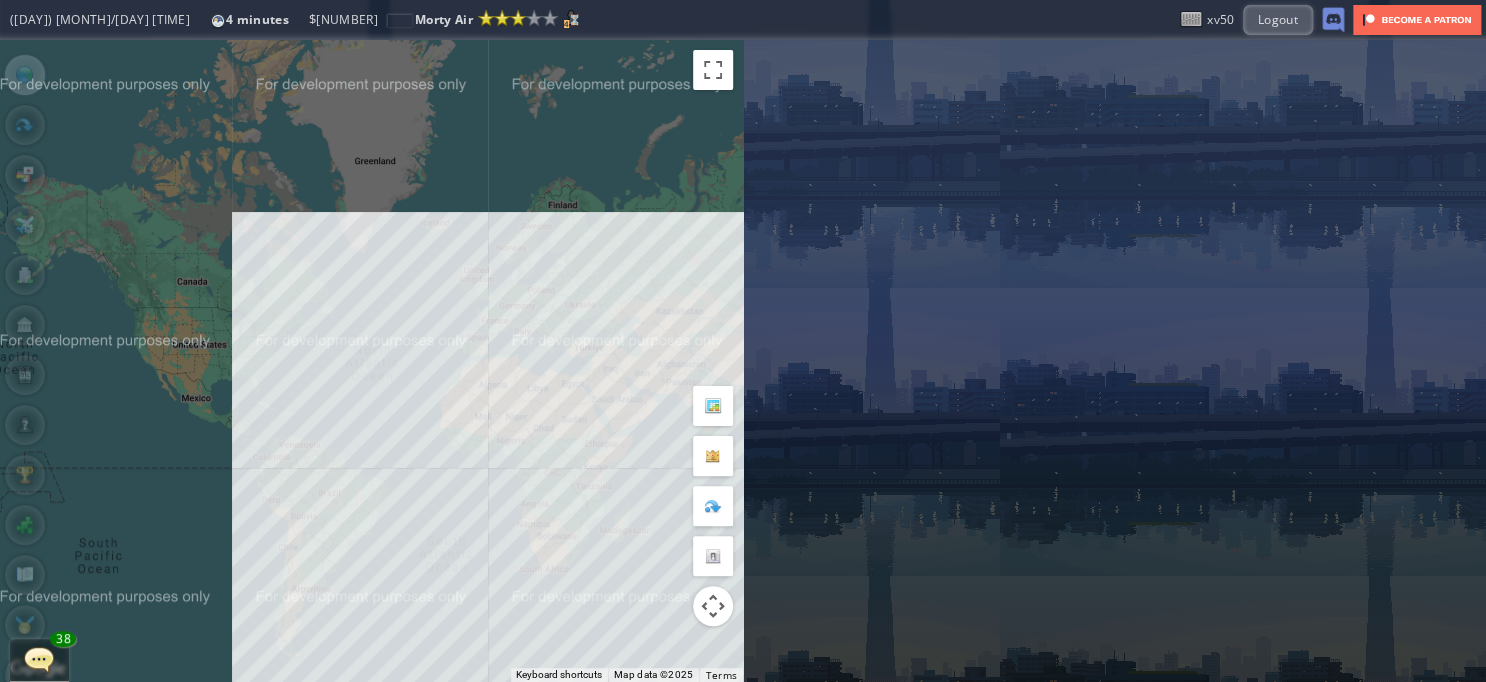 click on "To navigate, press the arrow keys." at bounding box center [371, 361] 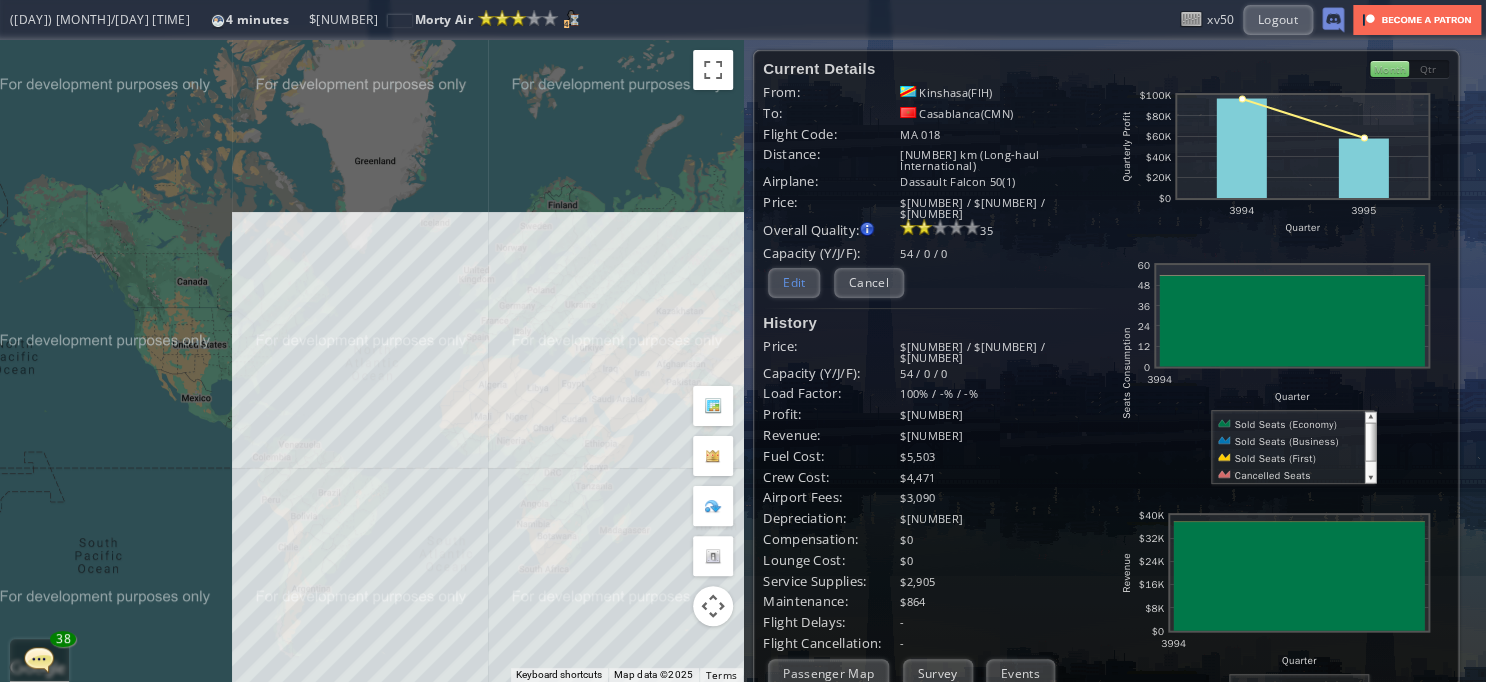 click on "Edit" at bounding box center [794, 282] 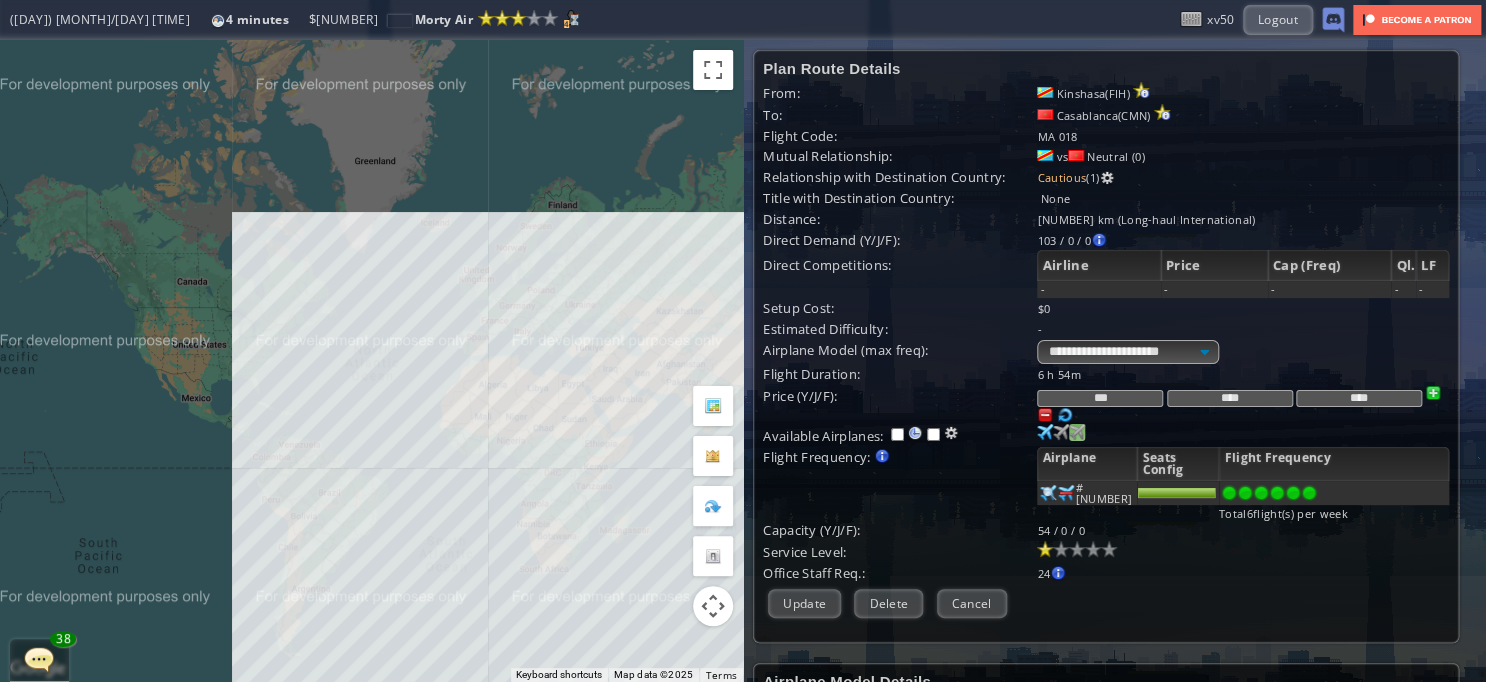 click at bounding box center (1045, 432) 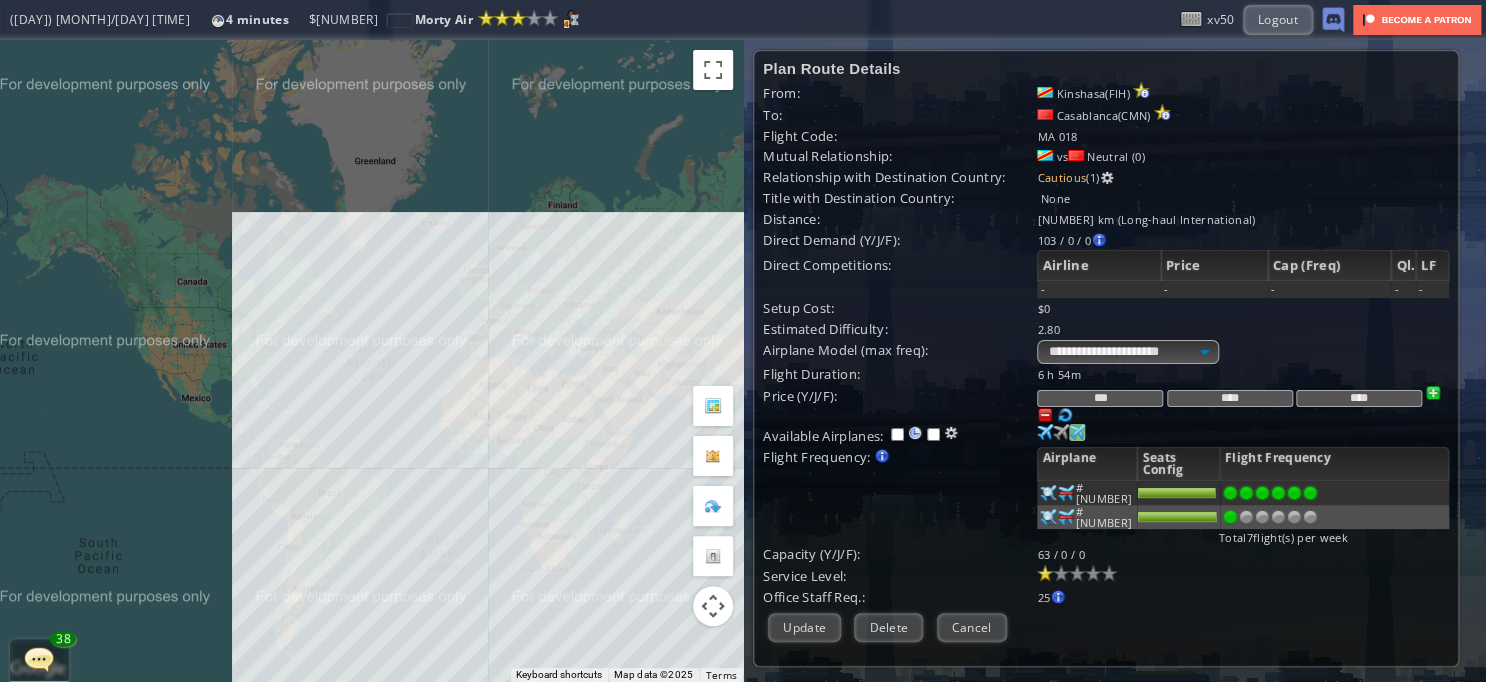 drag, startPoint x: 1068, startPoint y: 440, endPoint x: 1316, endPoint y: 511, distance: 257.96317 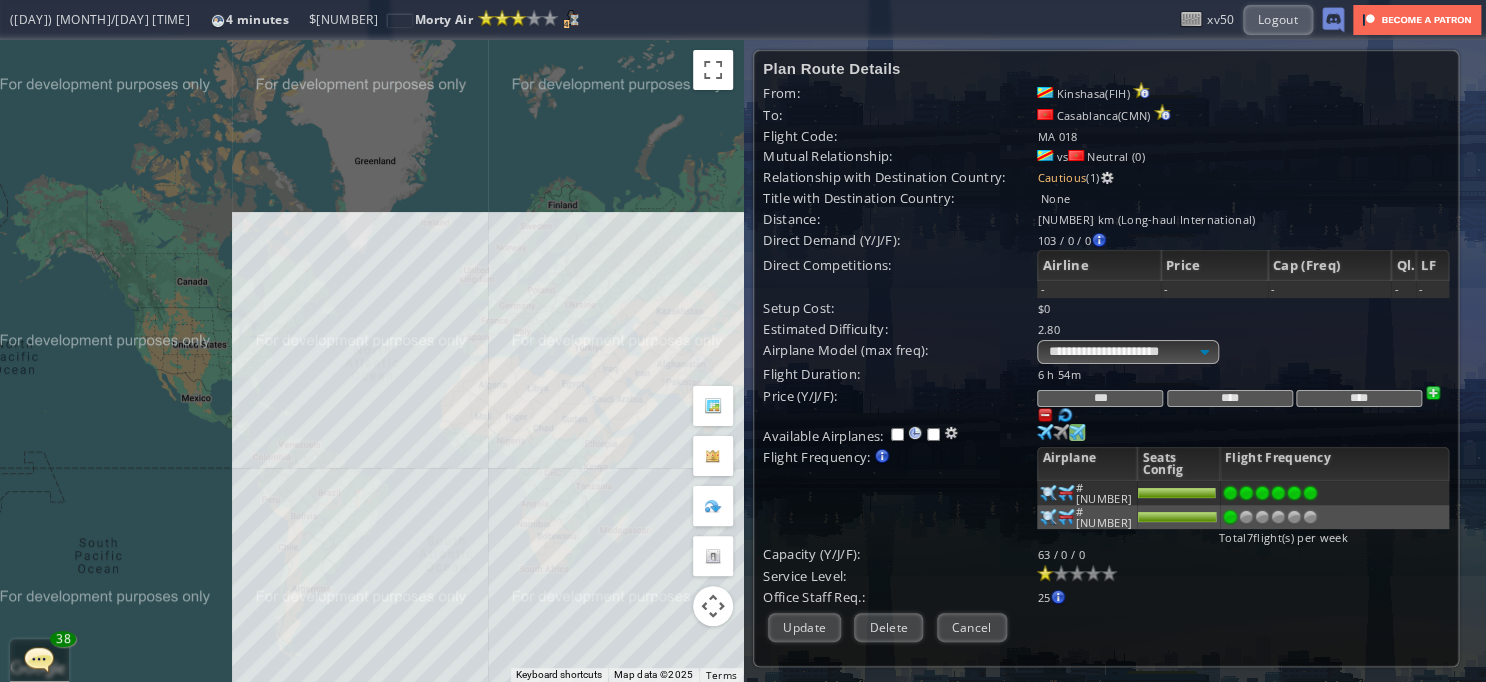 click on "Flight Duration:
[NUMBER] h [NUMBER]m
Price (Y/J/F):
***
****
****
Available Airplanes:
Purchase airplane
[NUMBER] [NUMBER]" at bounding box center [1106, 485] 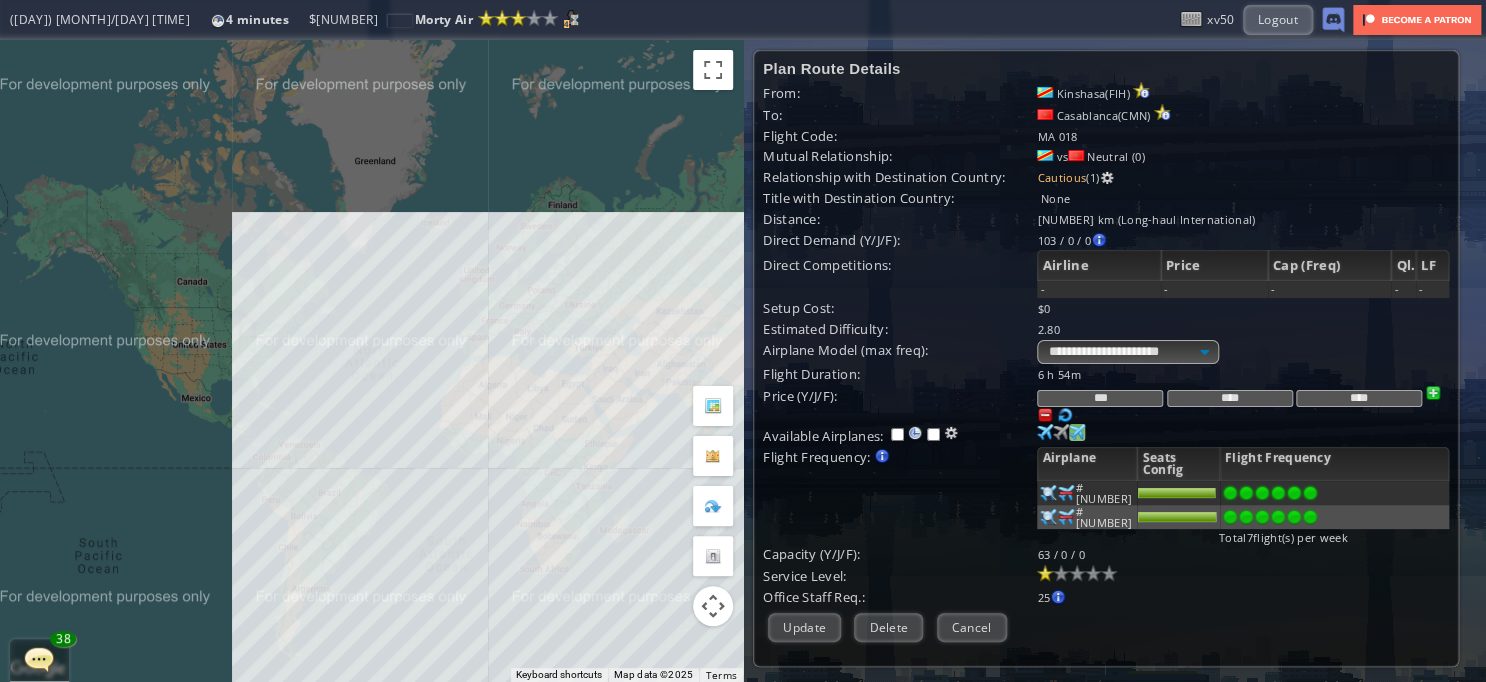 click at bounding box center (1310, 493) 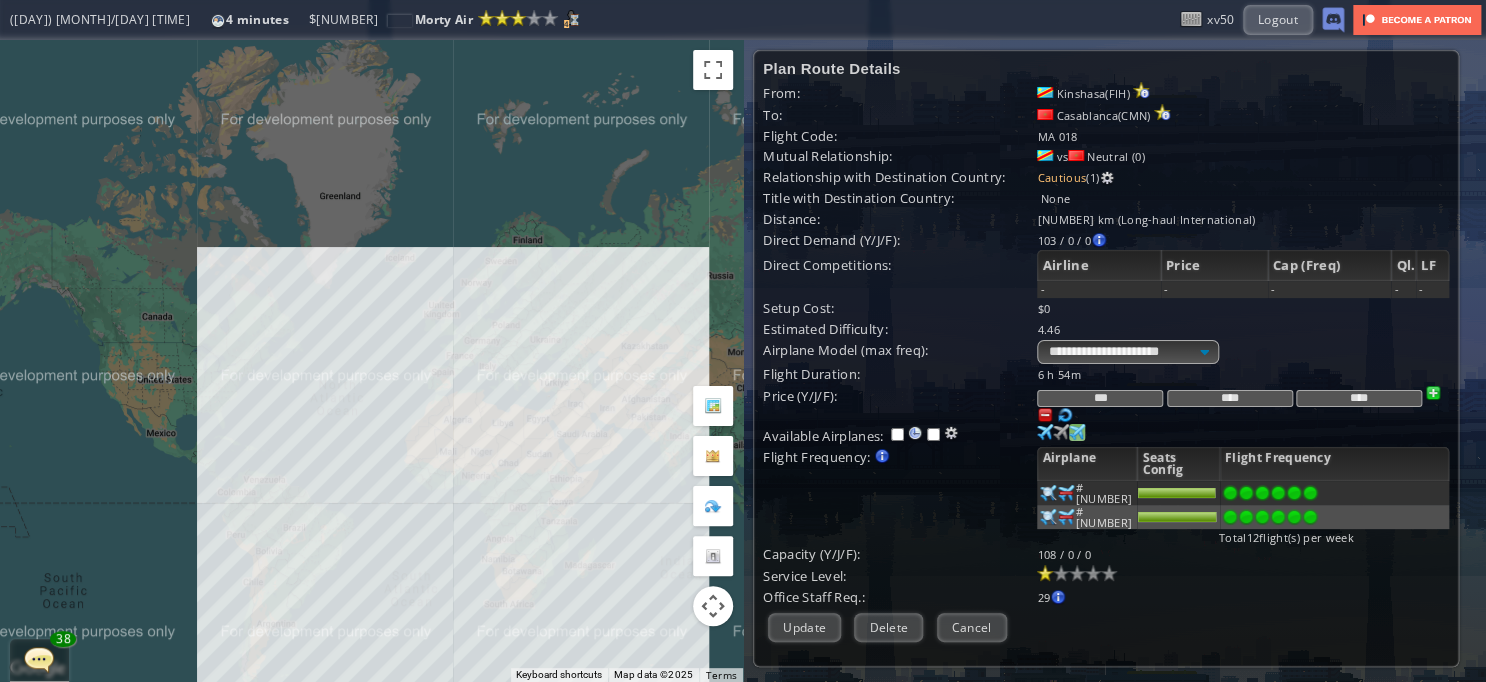 drag, startPoint x: 440, startPoint y: 451, endPoint x: 402, endPoint y: 488, distance: 53.037724 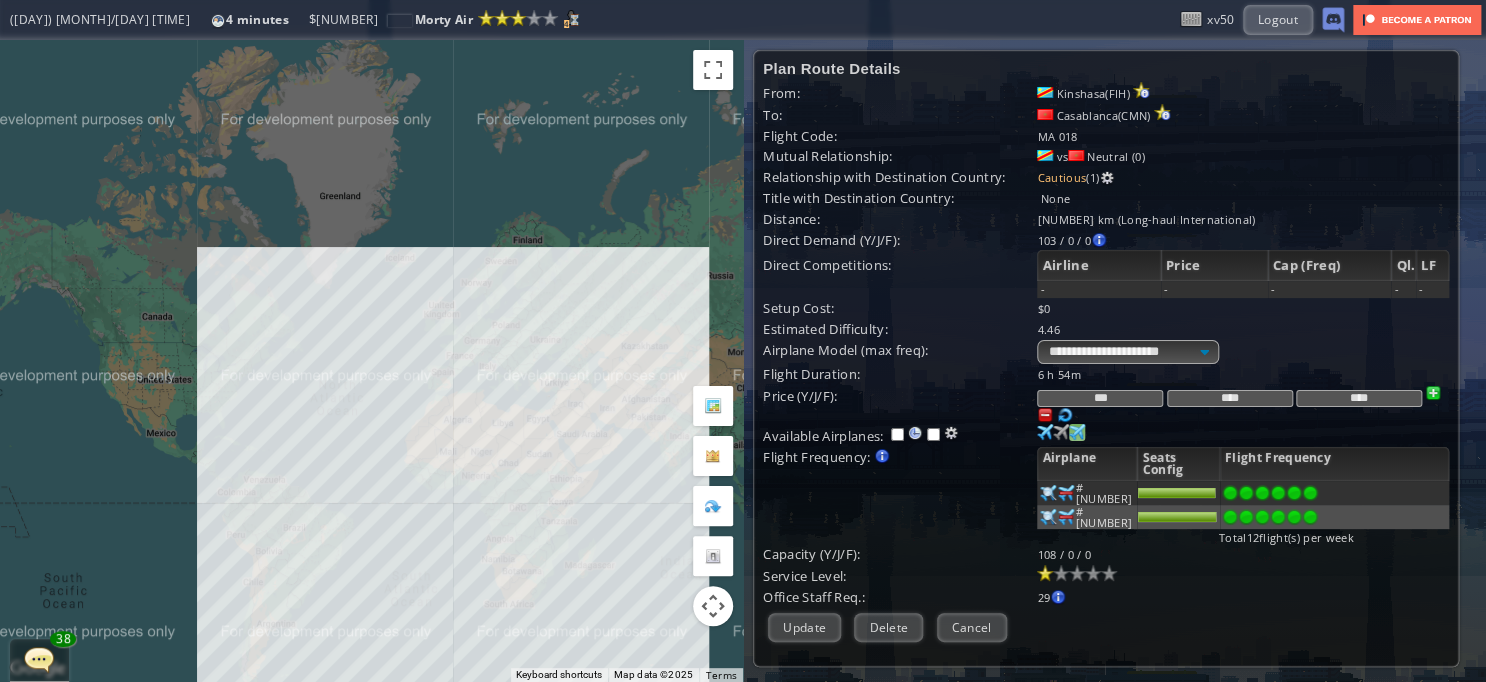 click on "To navigate, press the arrow keys." at bounding box center [371, 361] 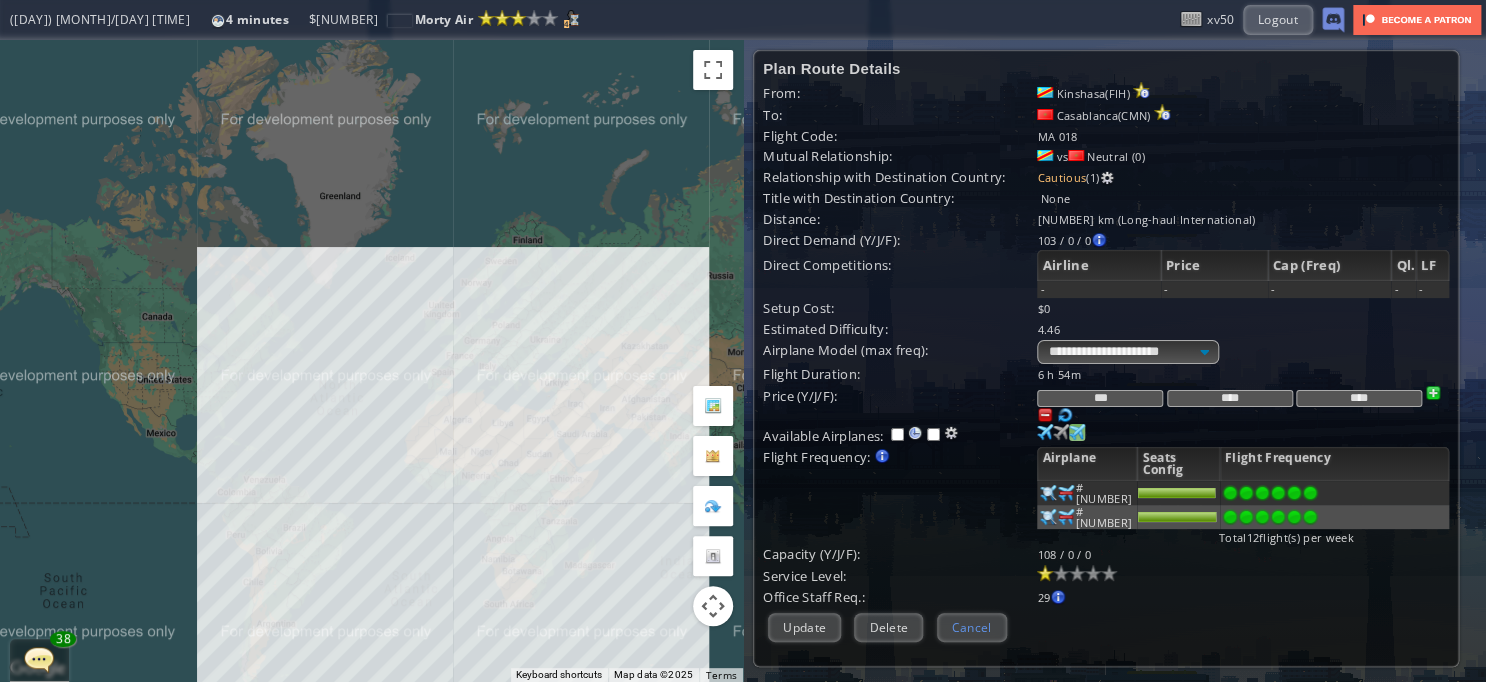 click on "Cancel" at bounding box center (972, 627) 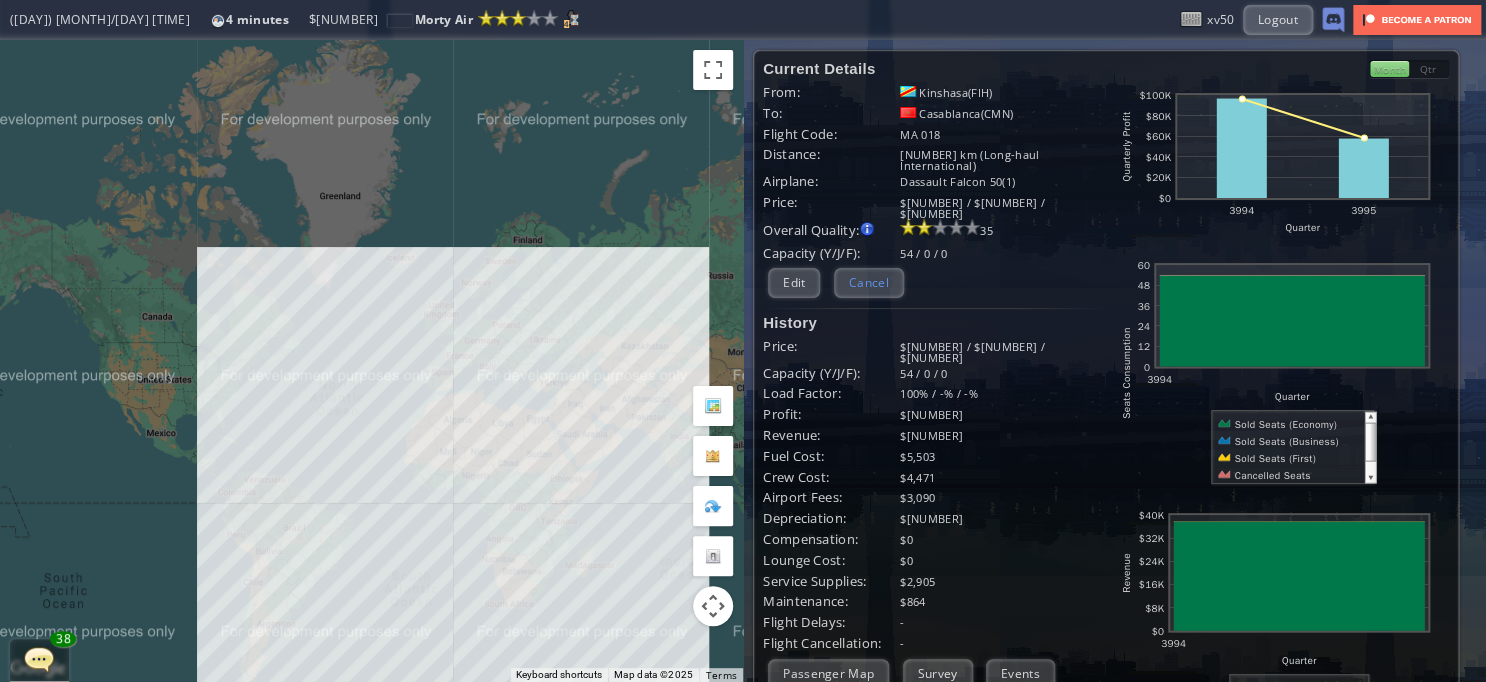 click on "Cancel" at bounding box center (869, 282) 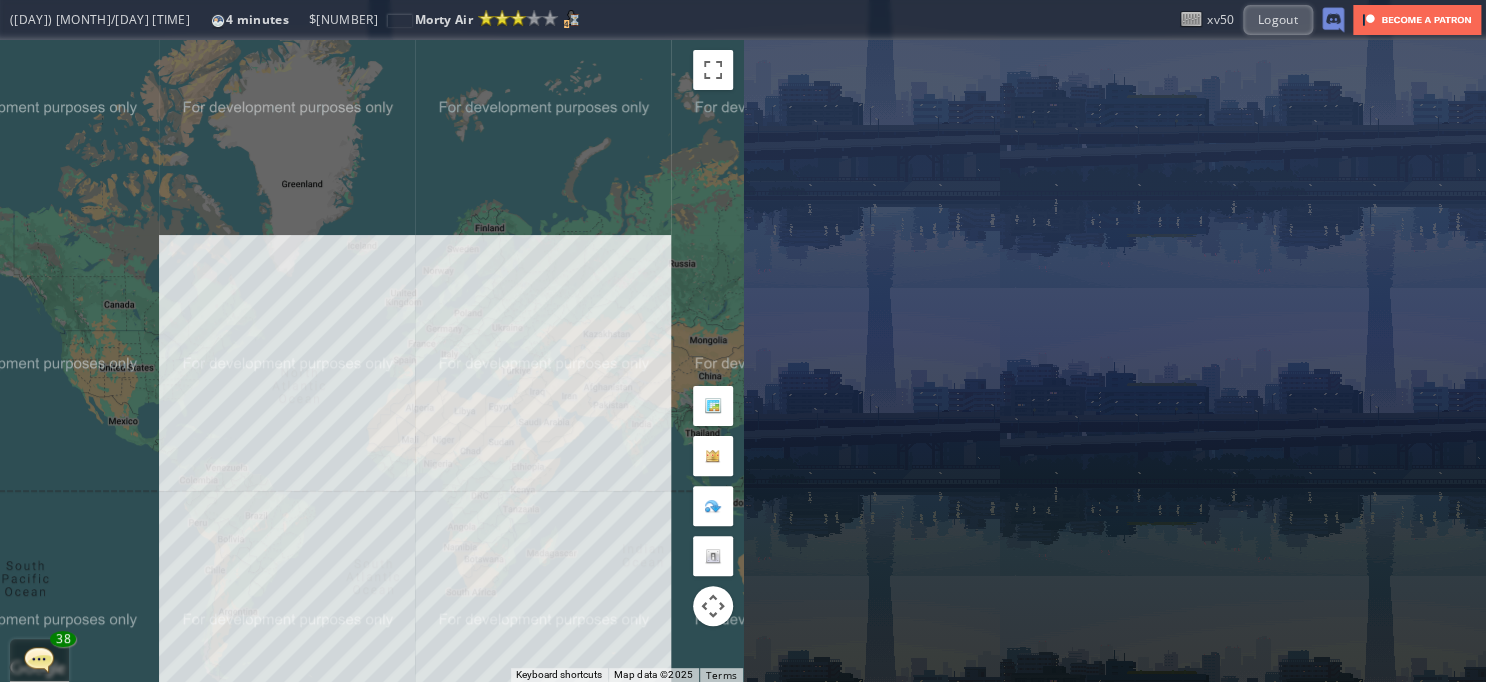 drag, startPoint x: 516, startPoint y: 493, endPoint x: 476, endPoint y: 481, distance: 41.761227 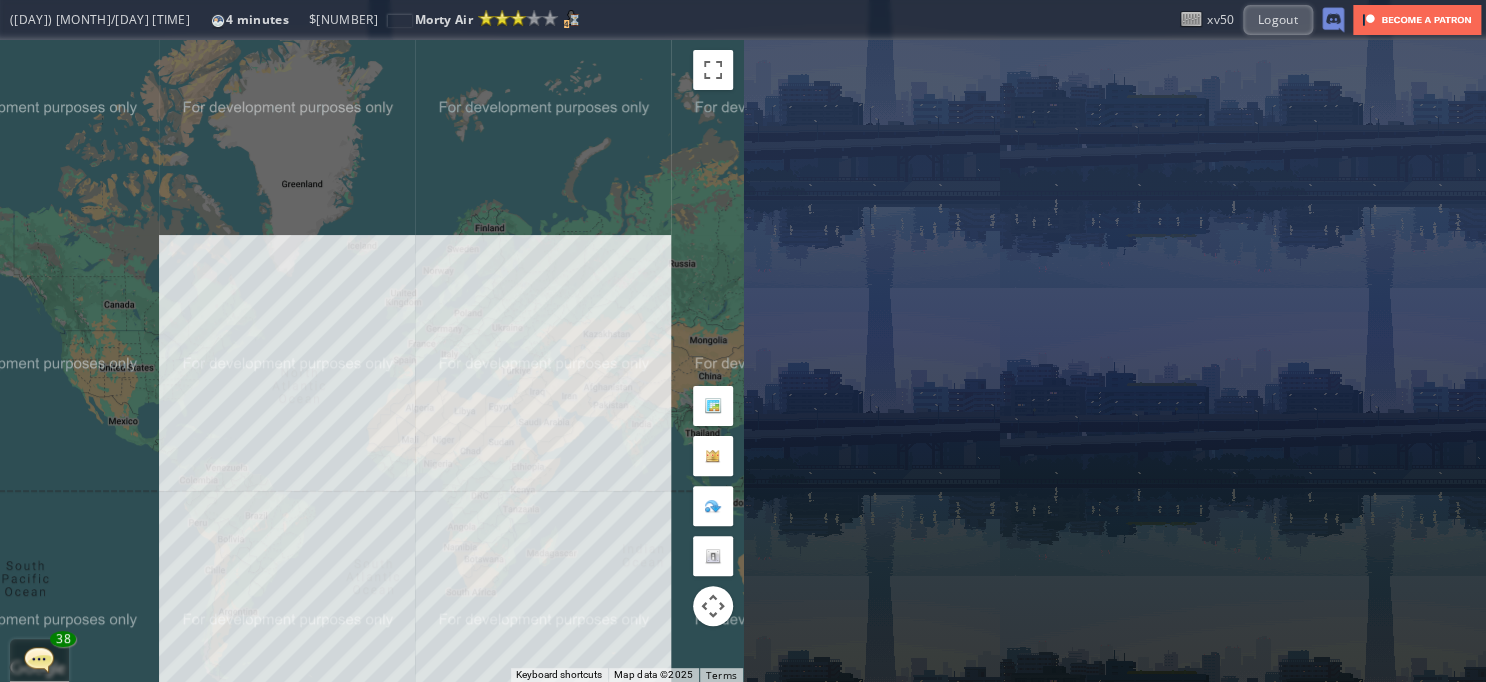 click on "To navigate, press the arrow keys." at bounding box center [371, 361] 